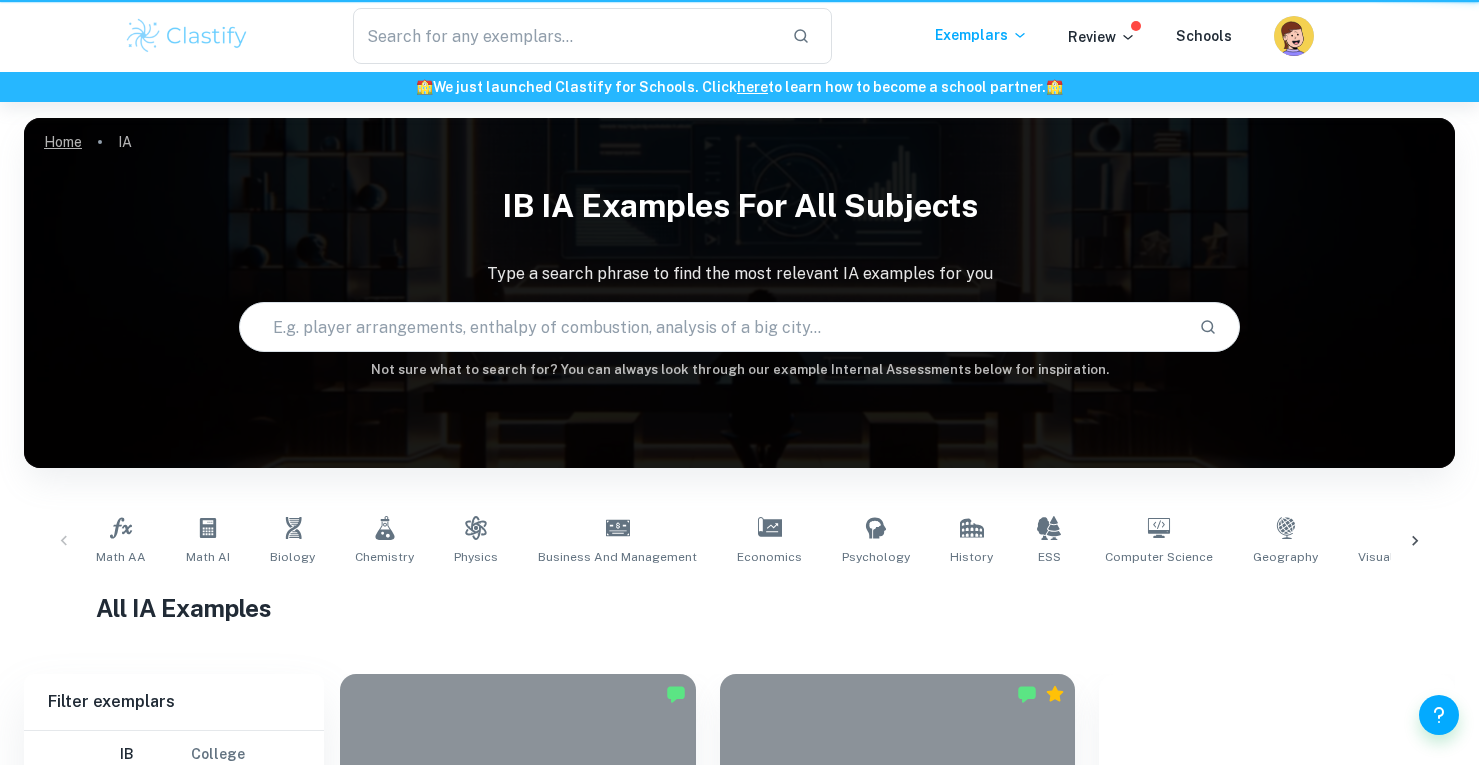 scroll, scrollTop: 0, scrollLeft: 0, axis: both 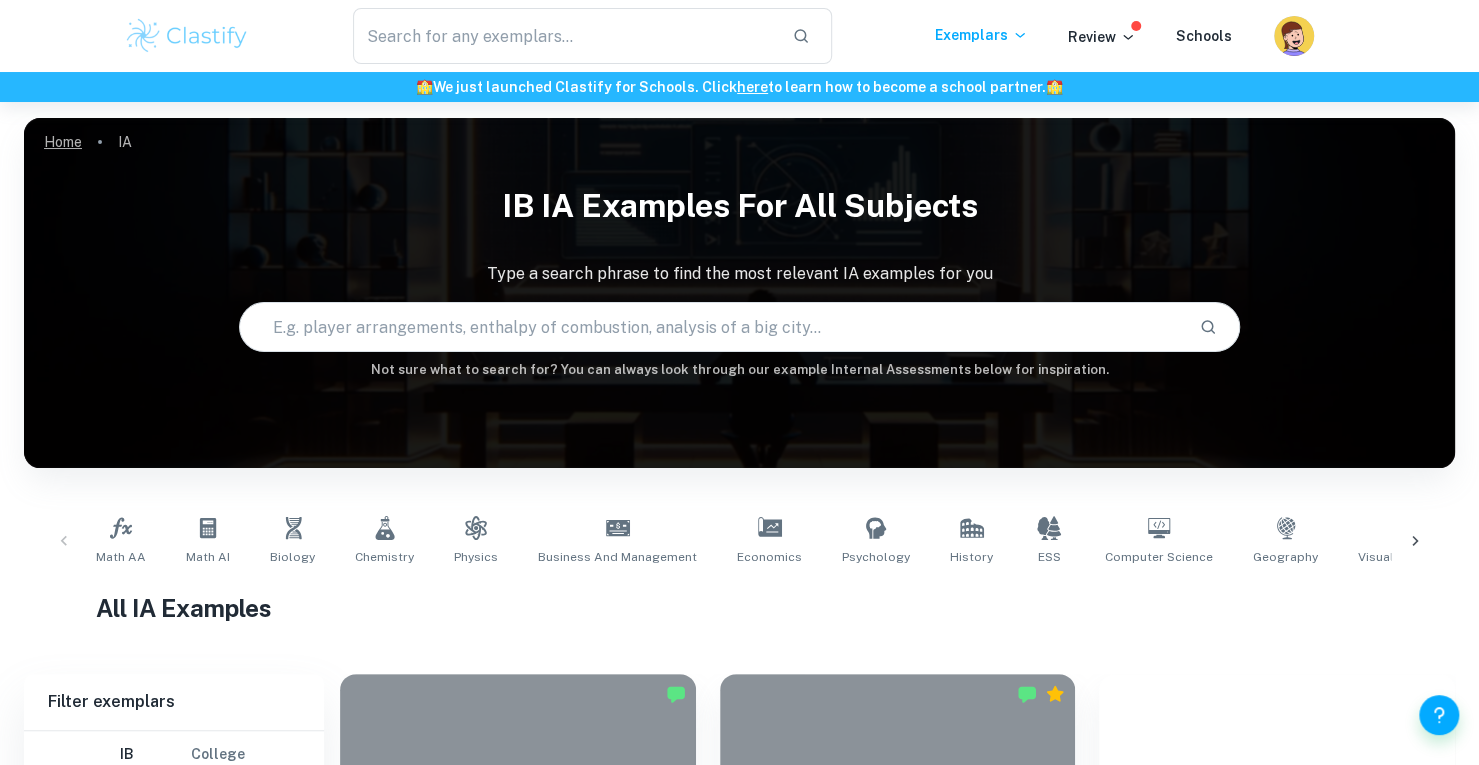 click on "Home" at bounding box center [63, 142] 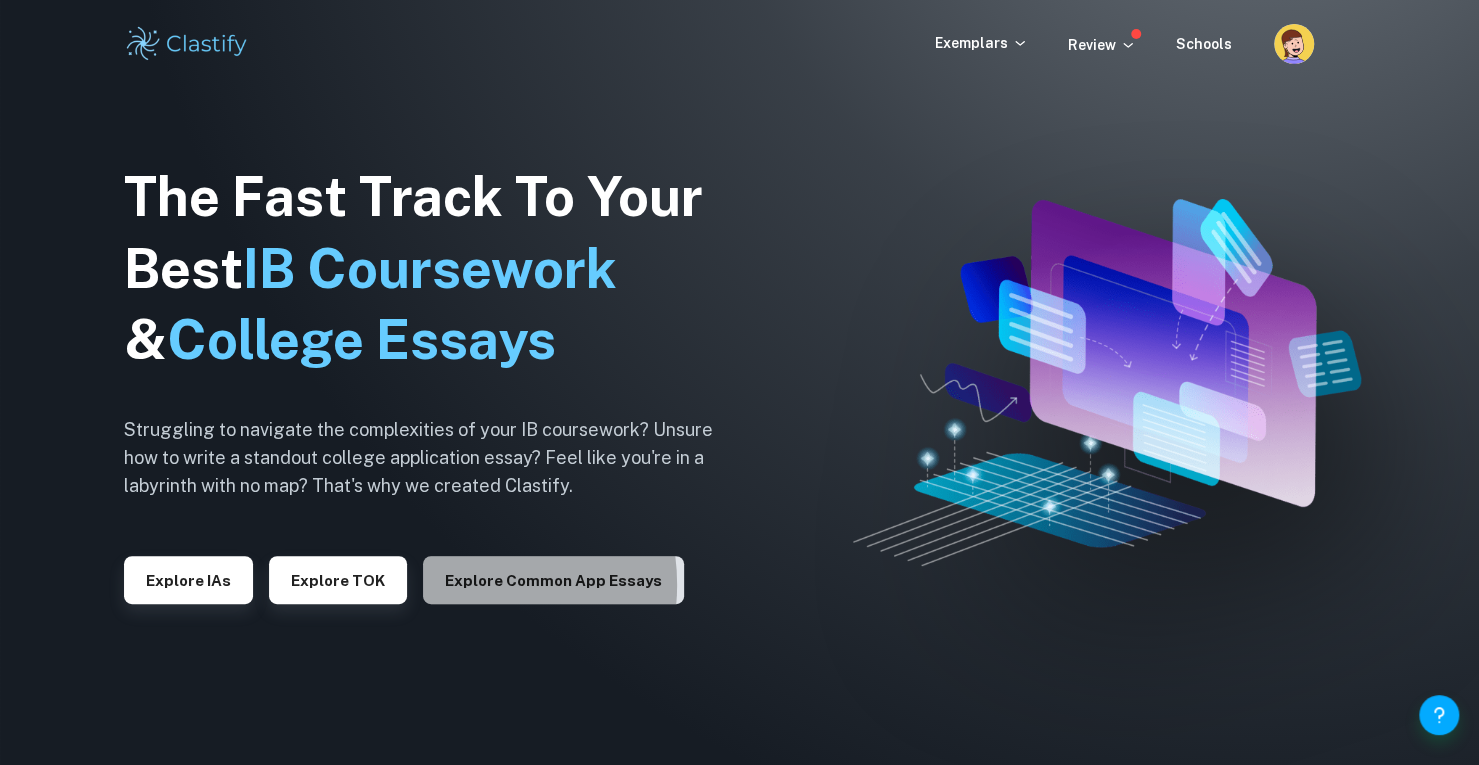 click on "Explore Common App essays" at bounding box center (553, 580) 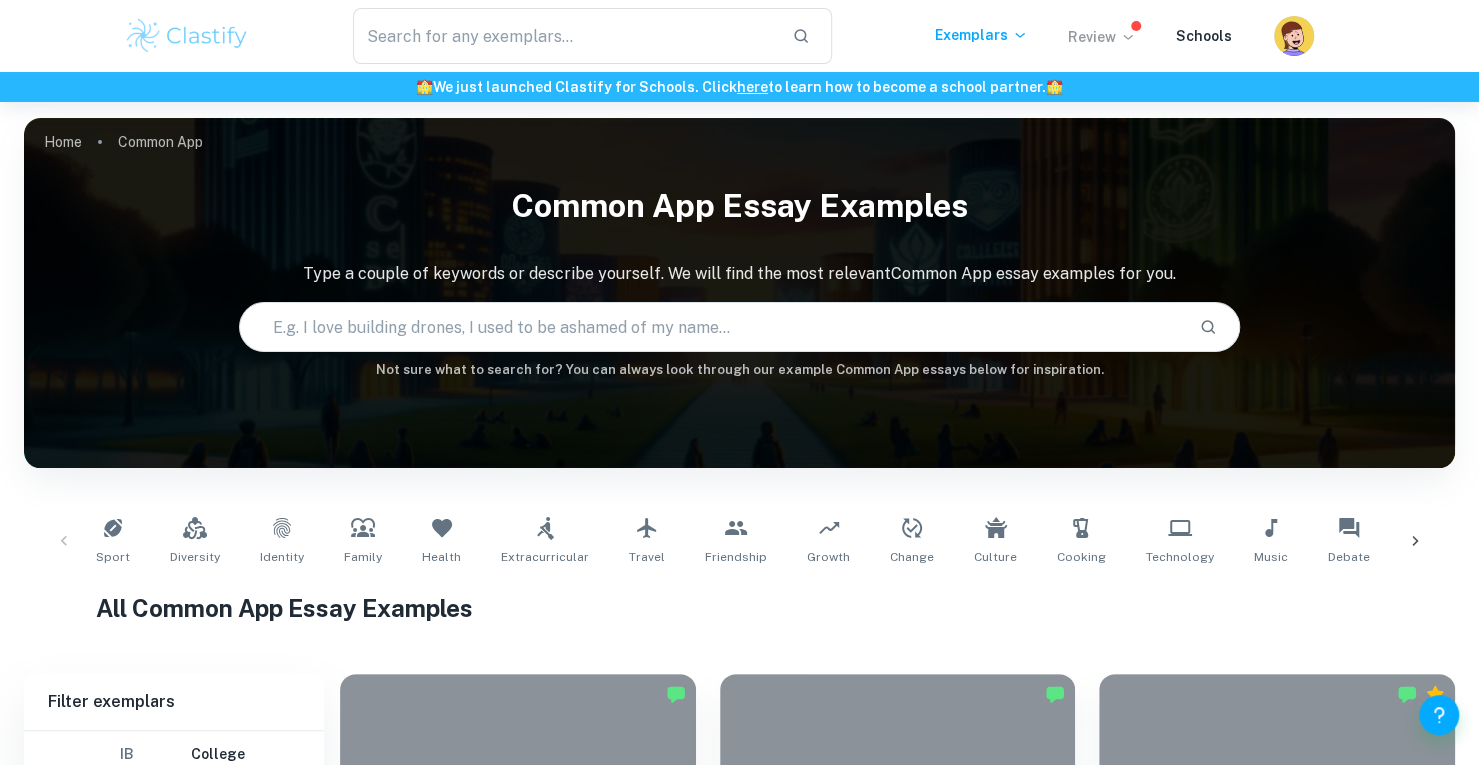 click 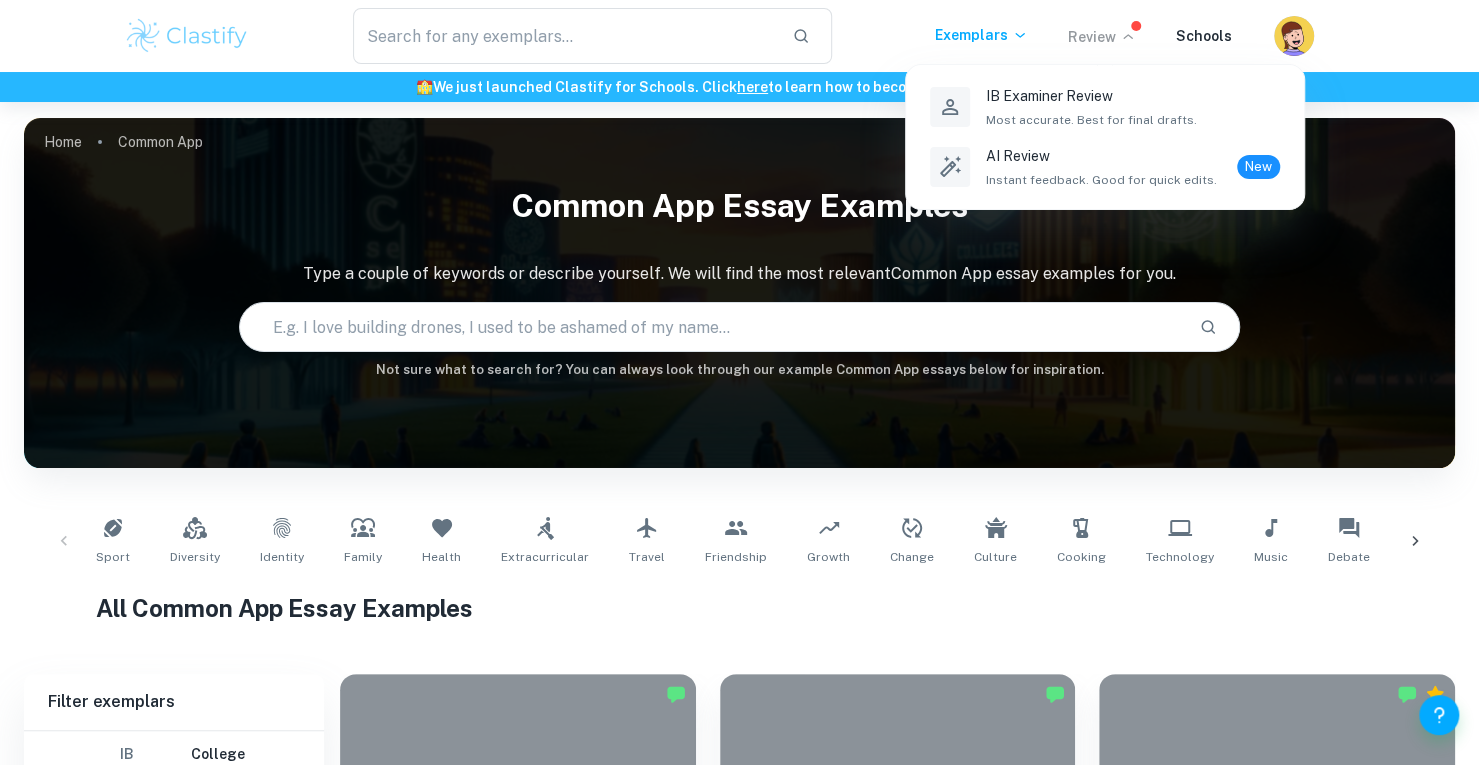 click at bounding box center (739, 382) 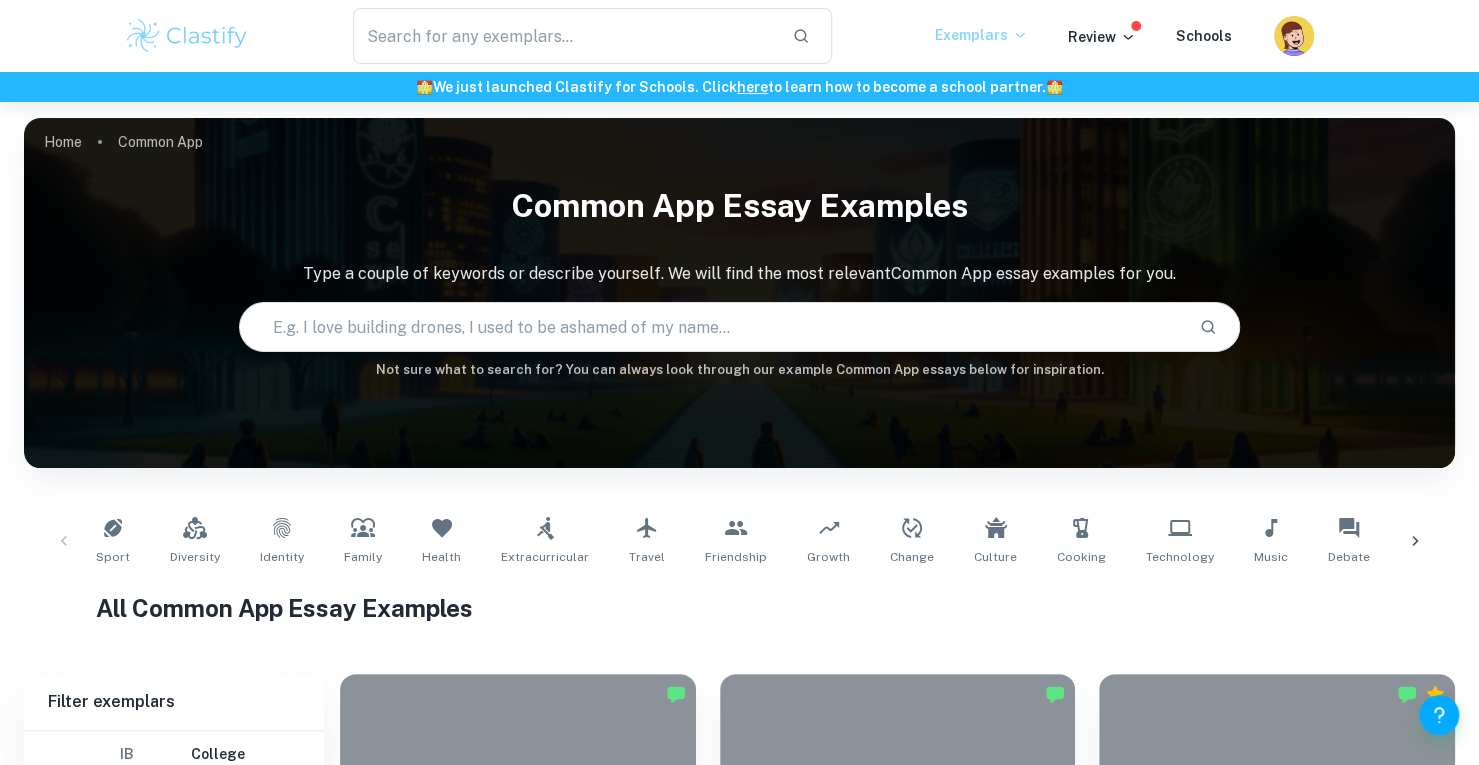 click 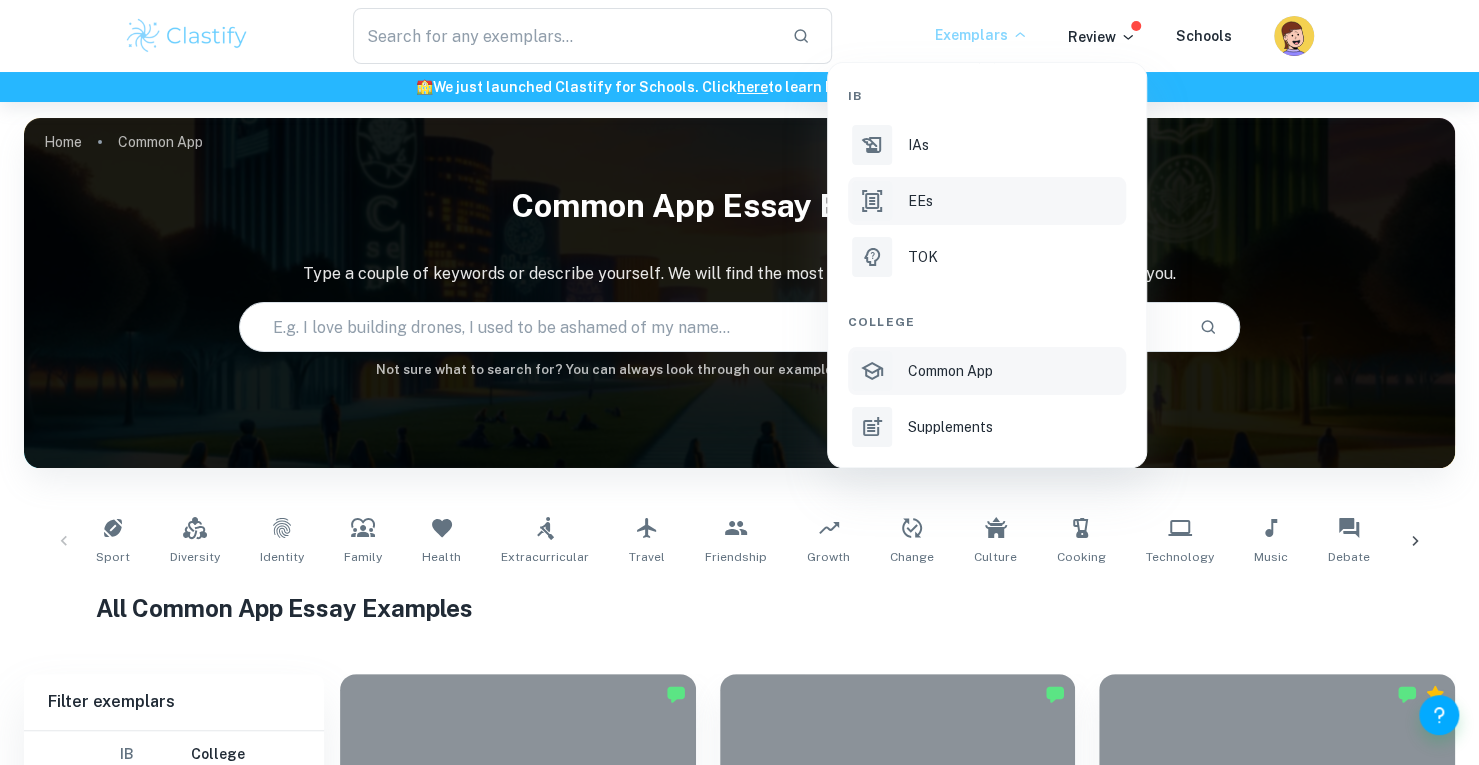 click on "EEs" at bounding box center [987, 201] 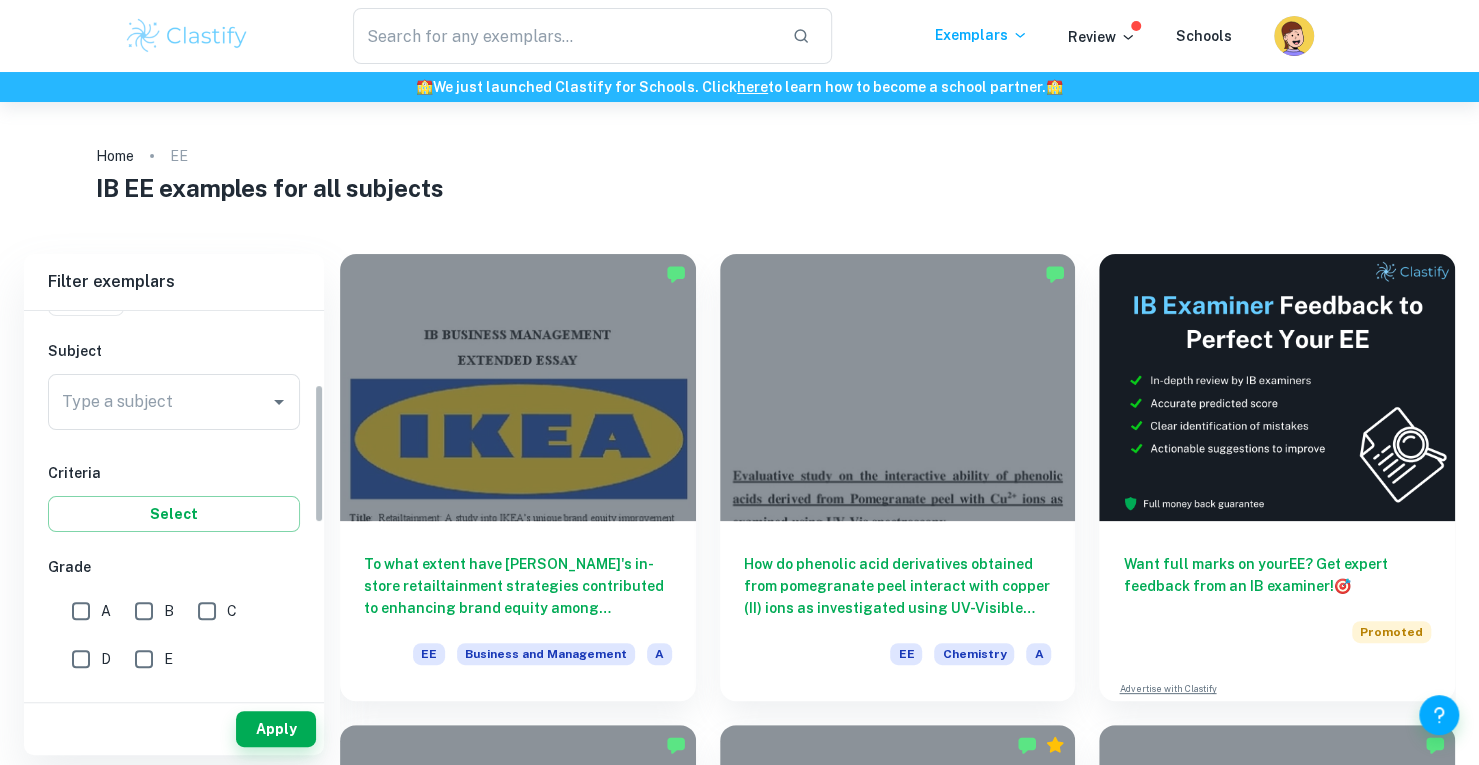 scroll, scrollTop: 202, scrollLeft: 0, axis: vertical 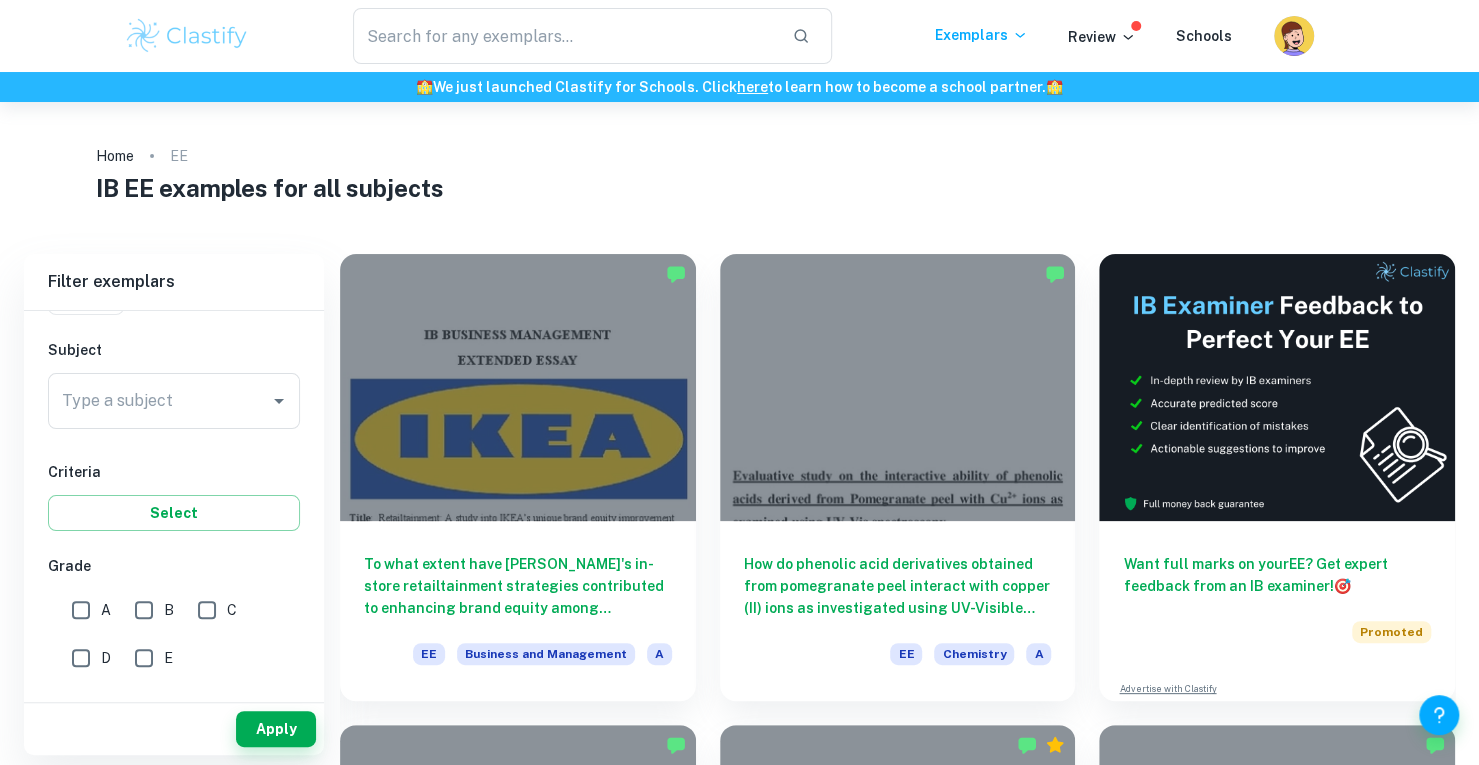 click on "A" at bounding box center [81, 610] 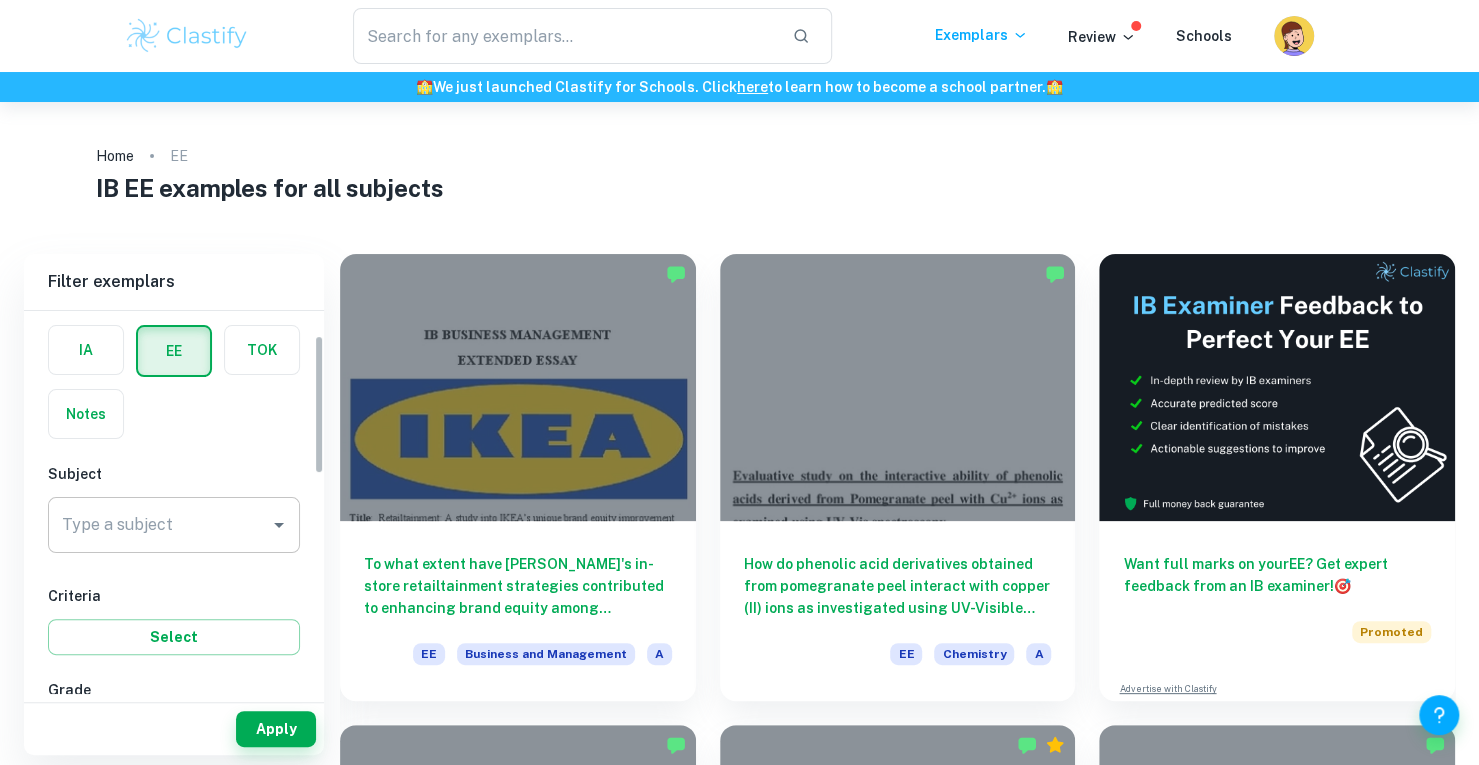 scroll, scrollTop: 67, scrollLeft: 0, axis: vertical 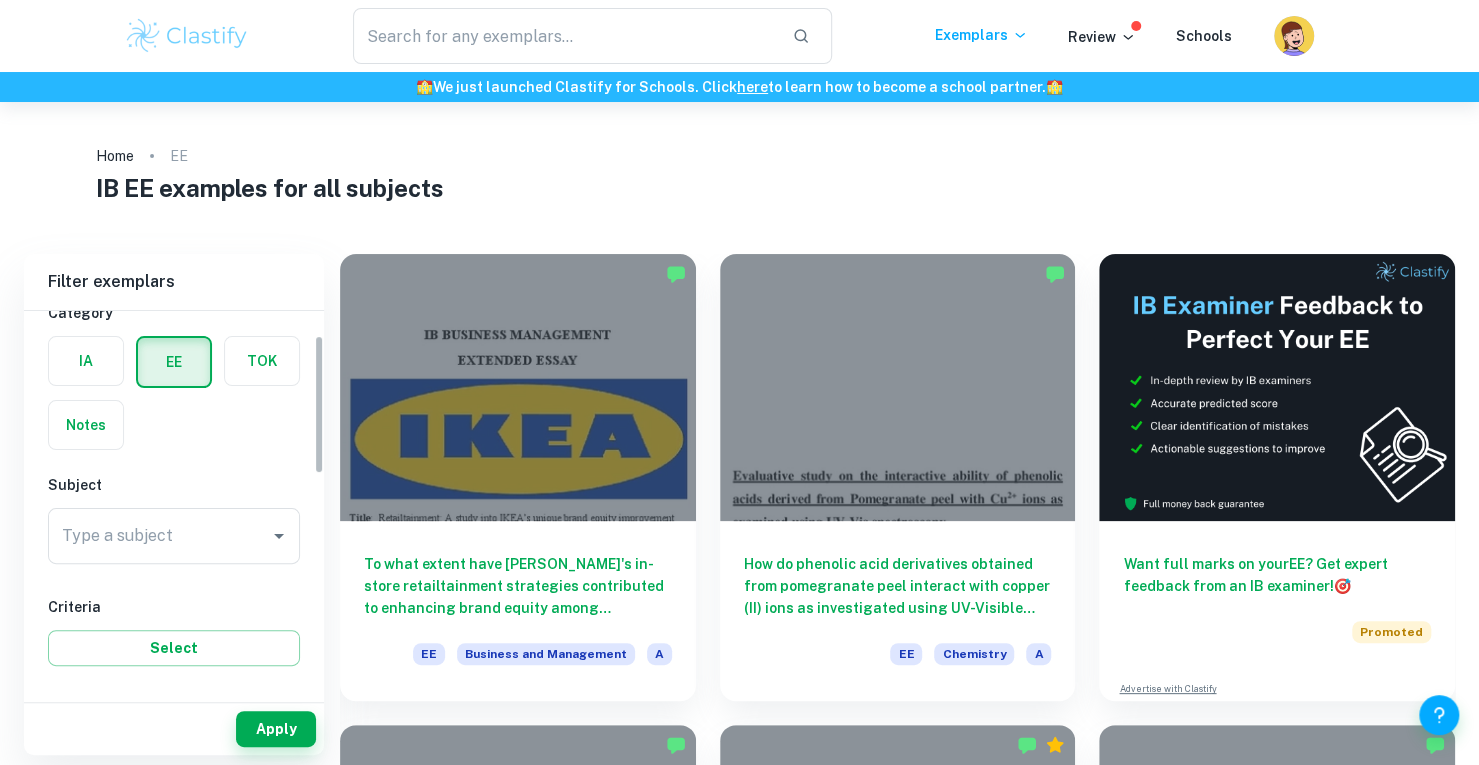 click on "Subject Type a subject Type a subject" at bounding box center [174, 523] 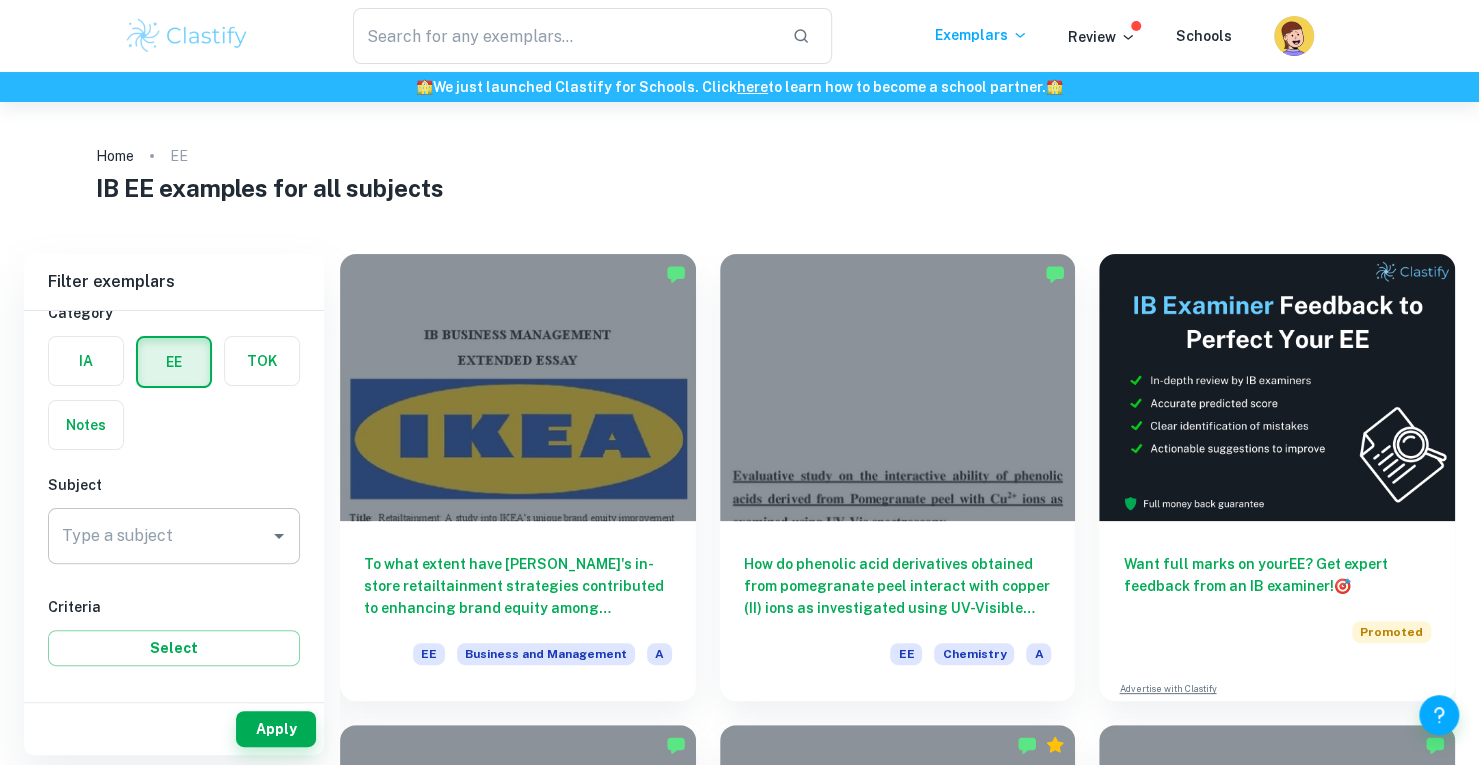 click on "Type a subject" at bounding box center (159, 536) 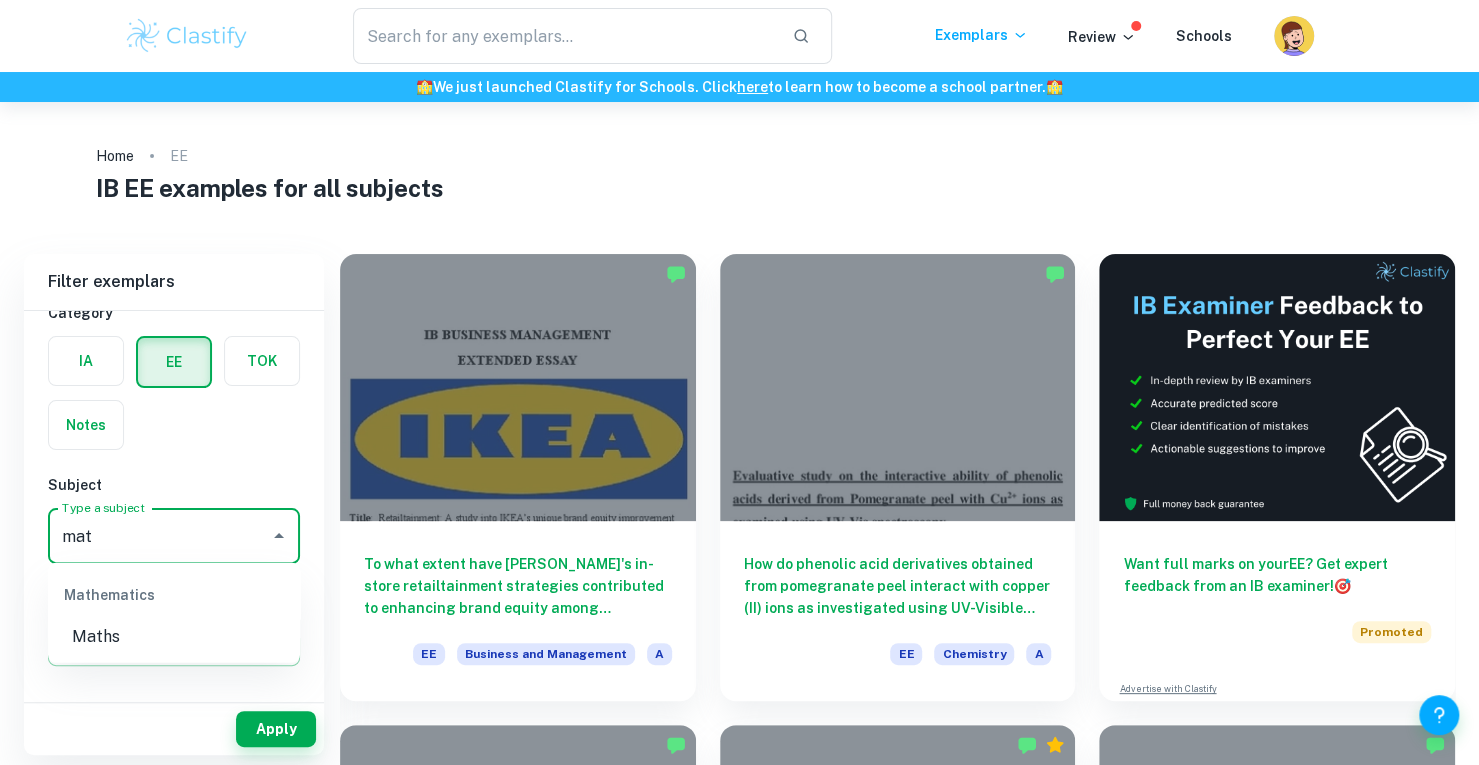 click on "Maths" at bounding box center [174, 637] 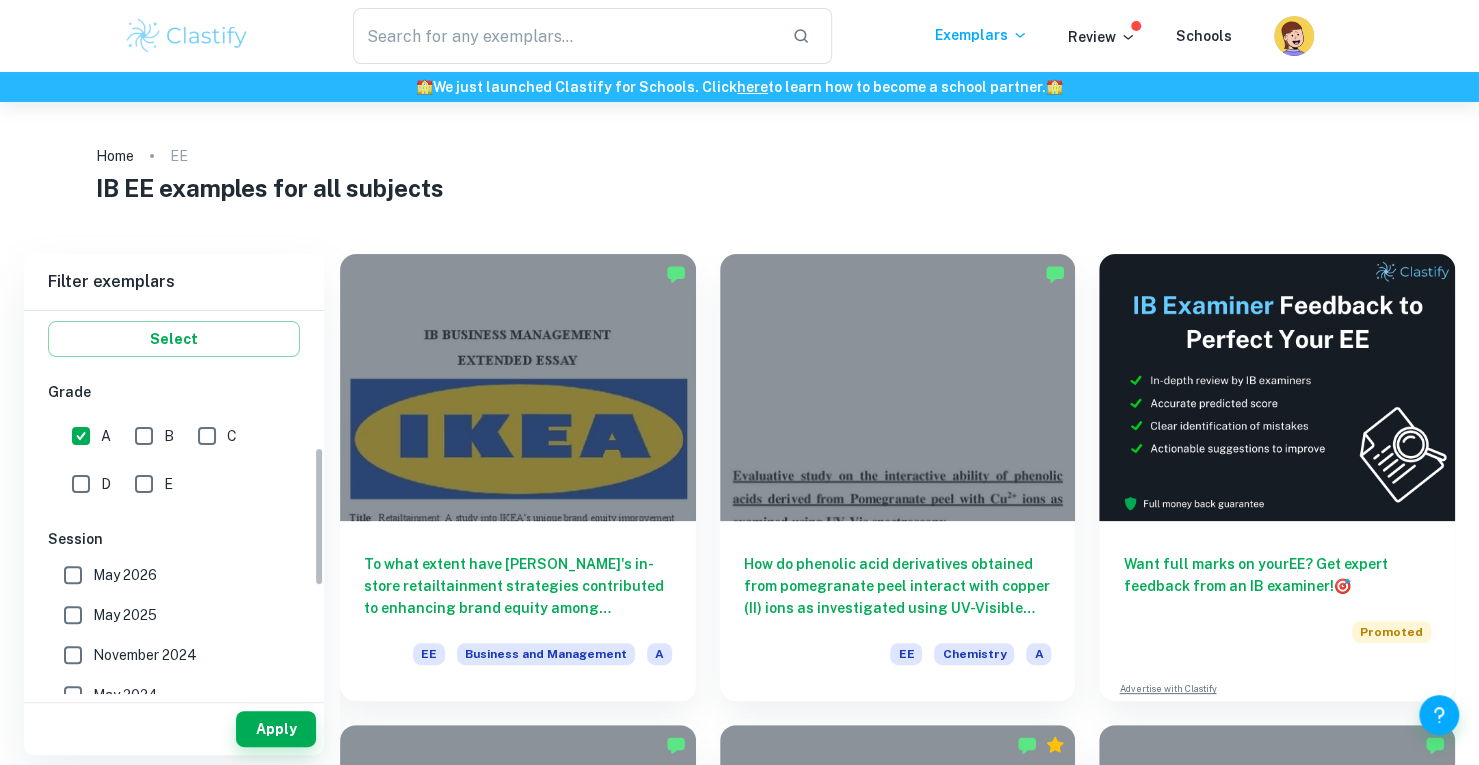 scroll, scrollTop: 549, scrollLeft: 0, axis: vertical 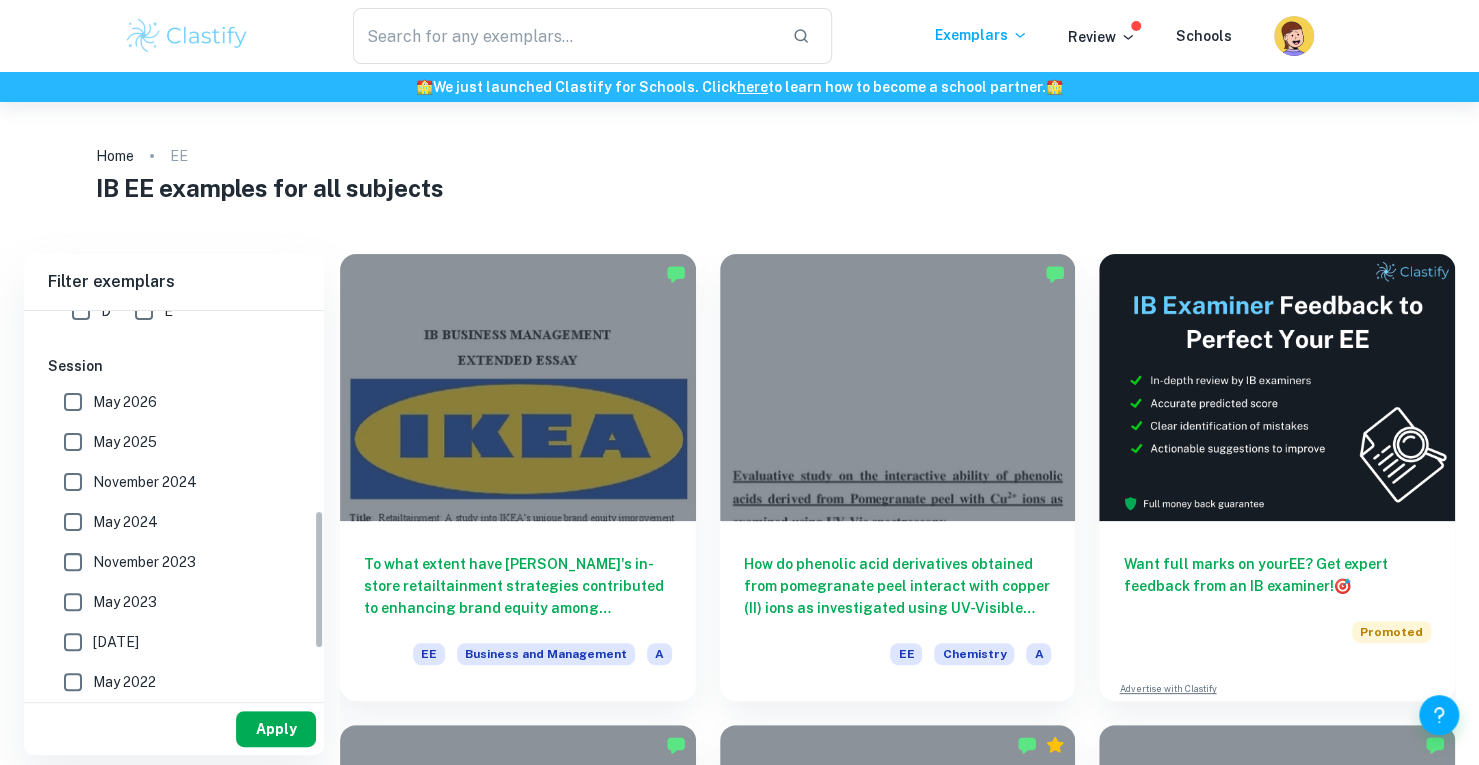 type on "Maths" 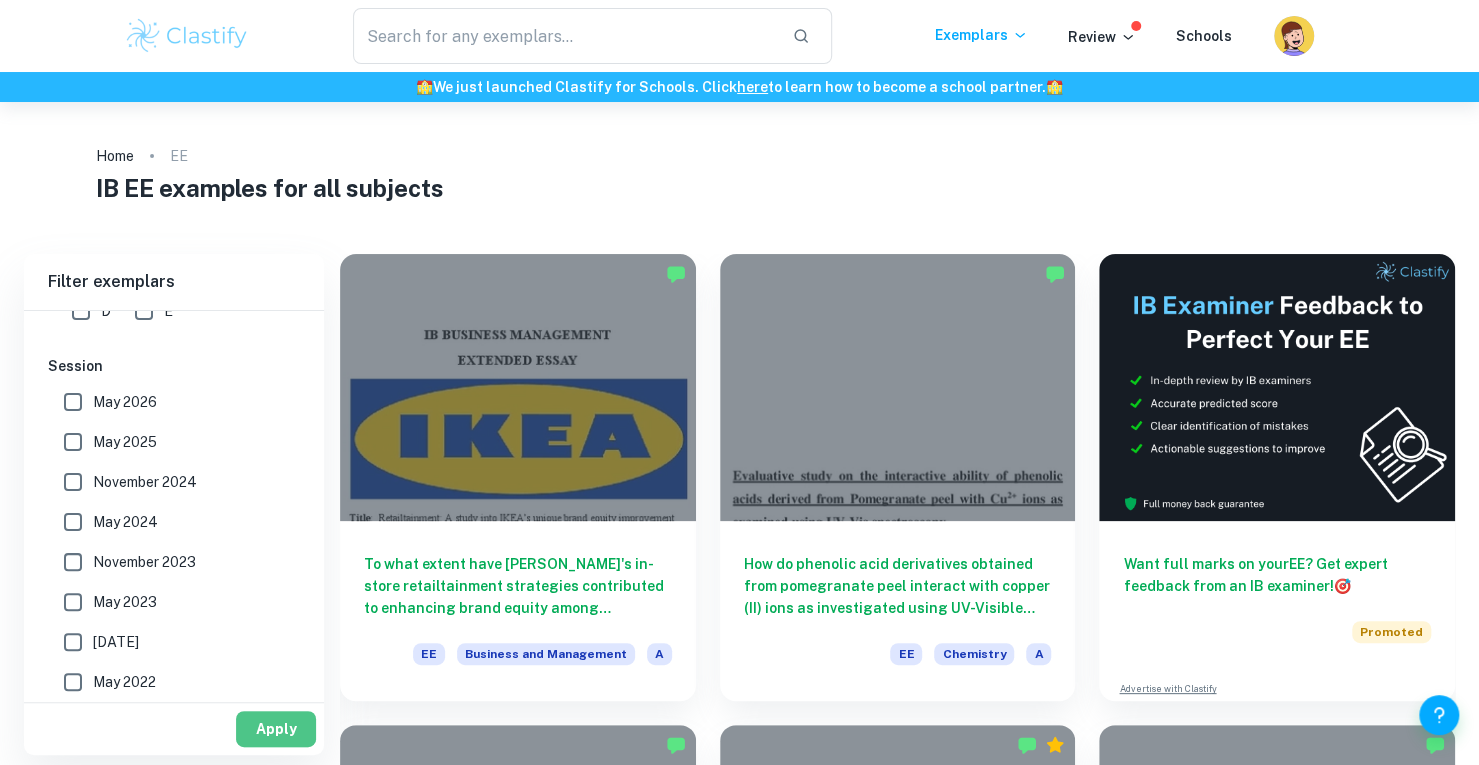 click on "Apply" at bounding box center [276, 729] 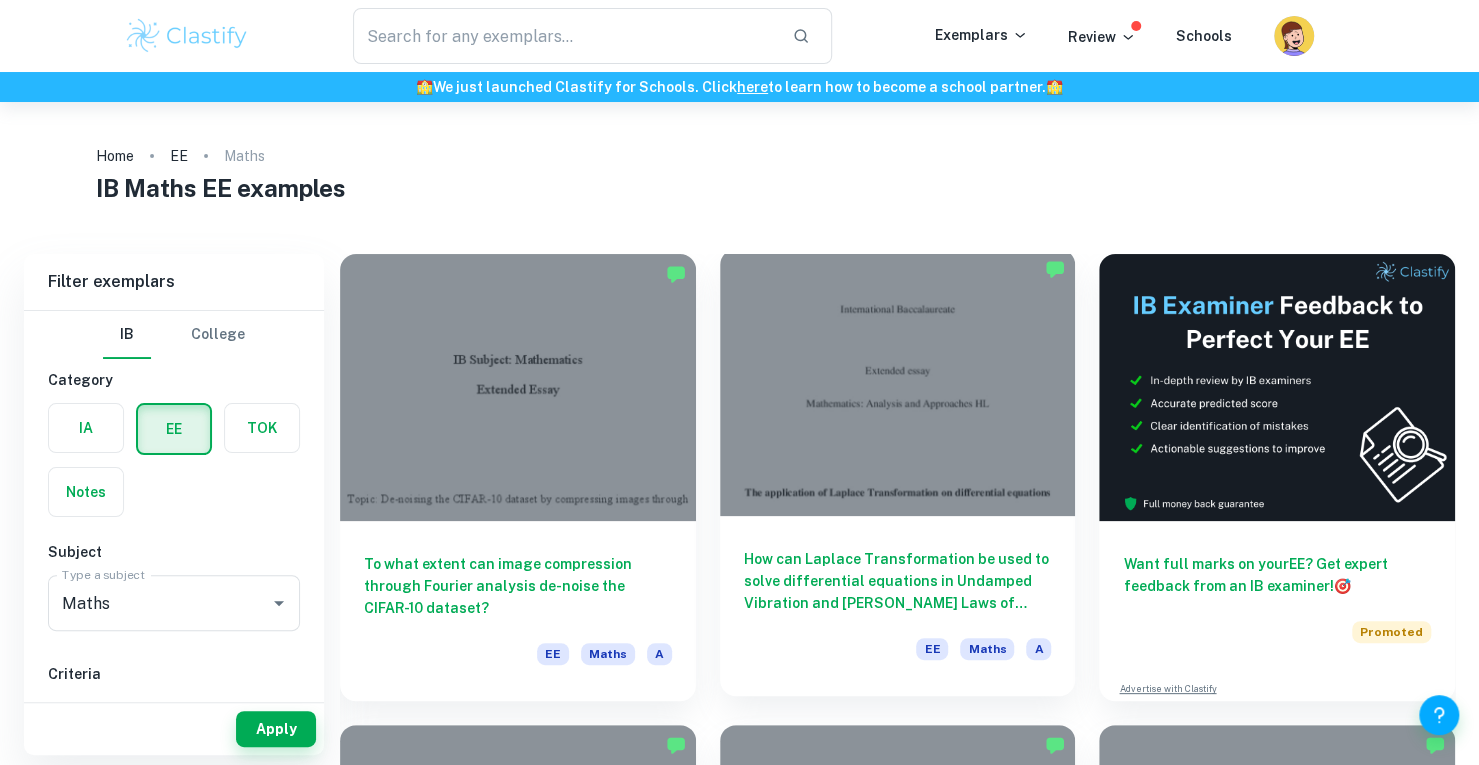 click at bounding box center [898, 382] 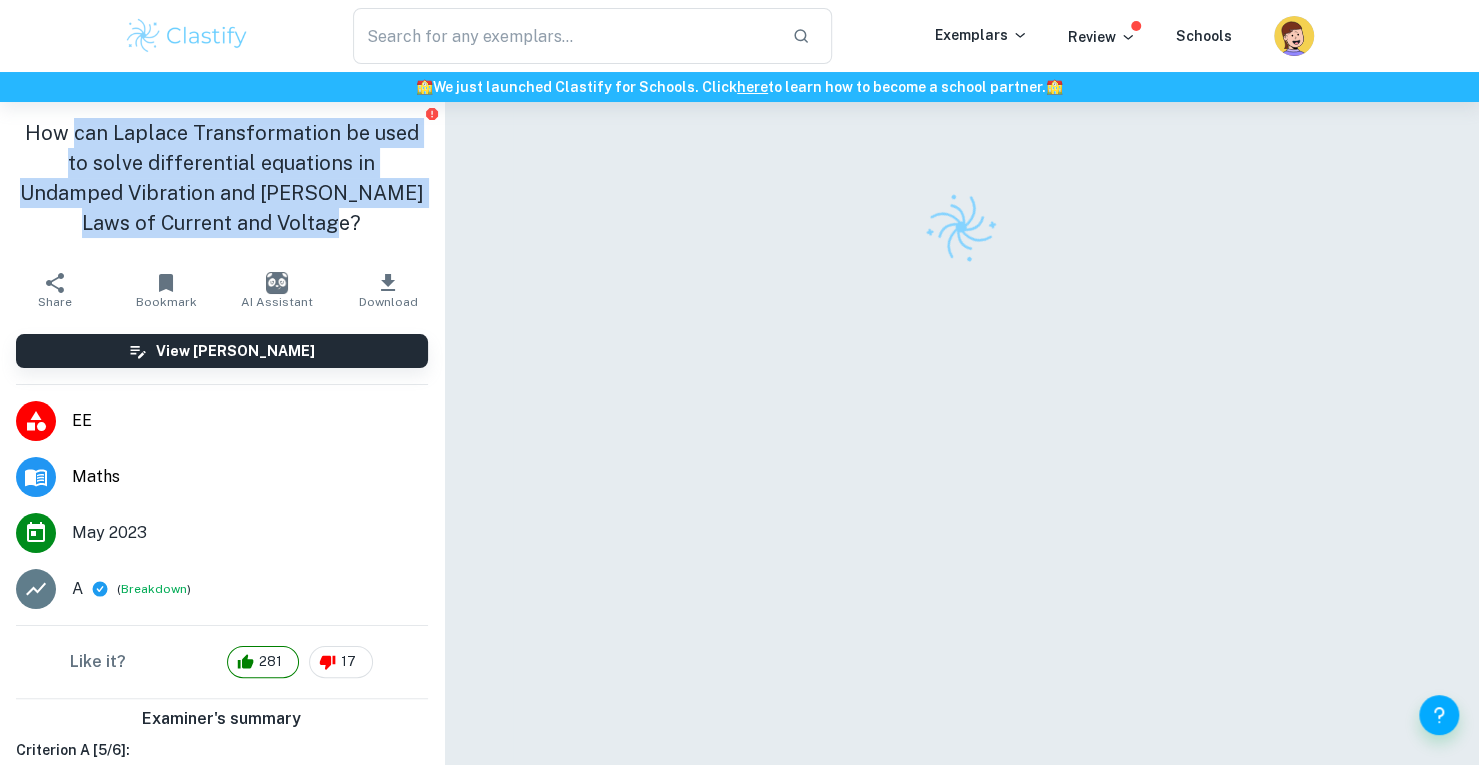 drag, startPoint x: 72, startPoint y: 123, endPoint x: 354, endPoint y: 209, distance: 294.822 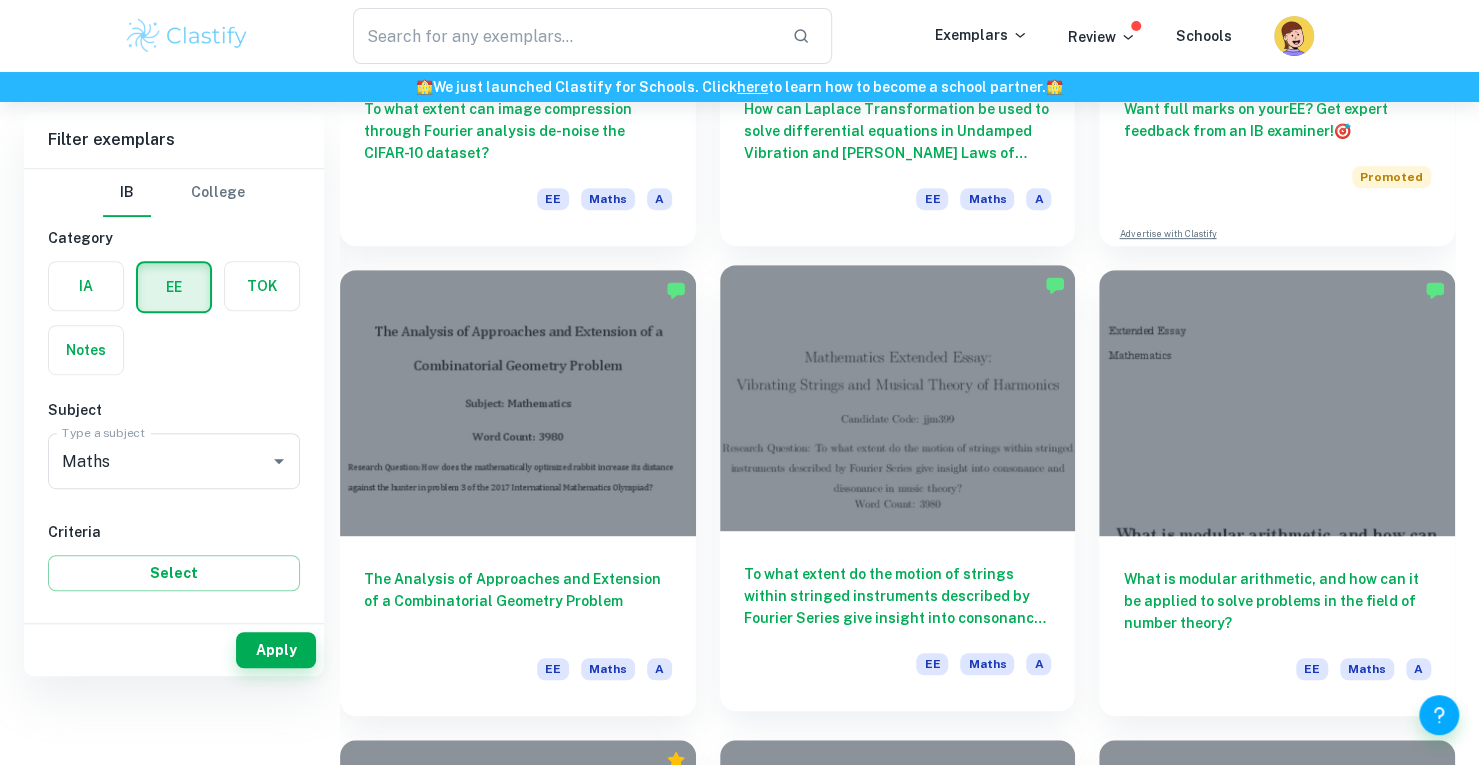 scroll, scrollTop: 45, scrollLeft: 0, axis: vertical 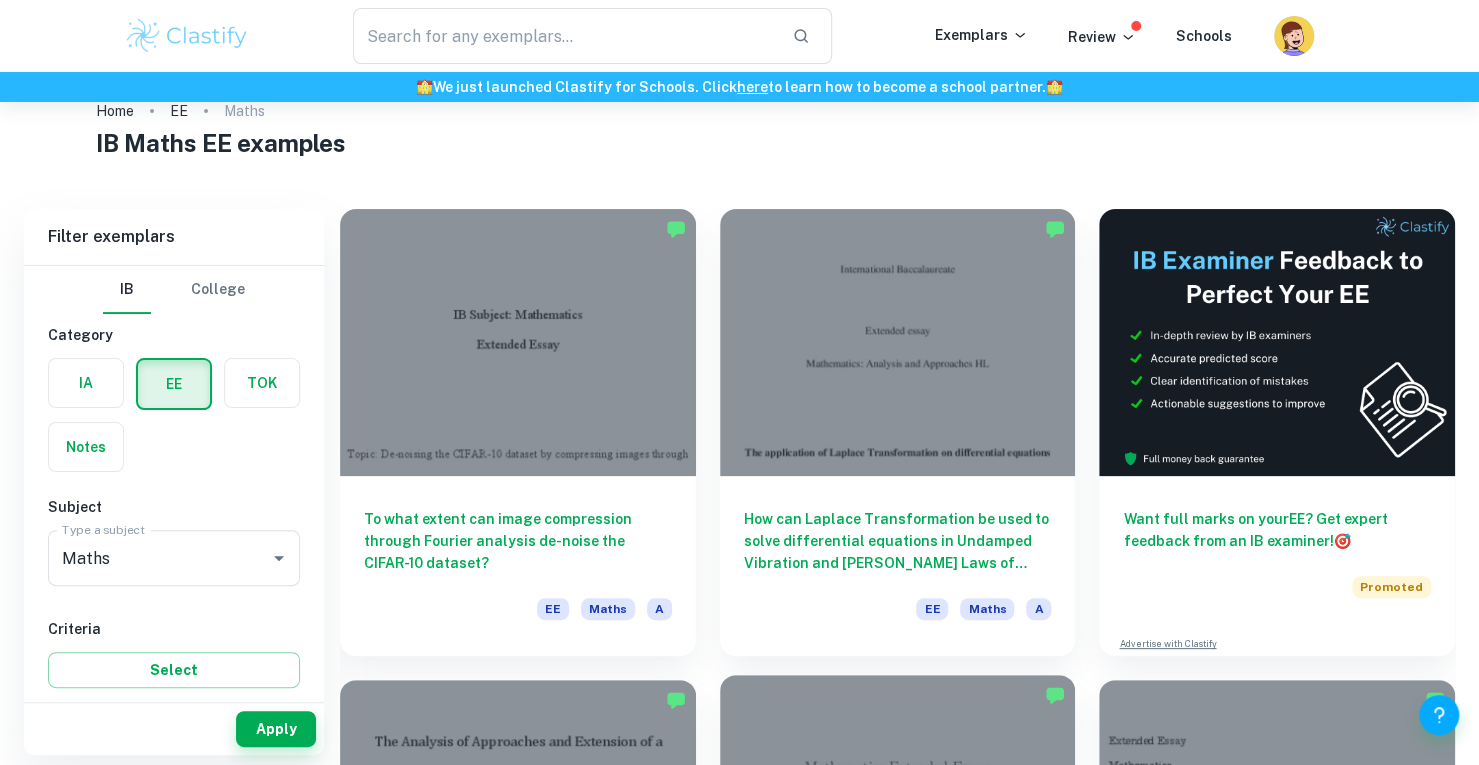click at bounding box center [898, 342] 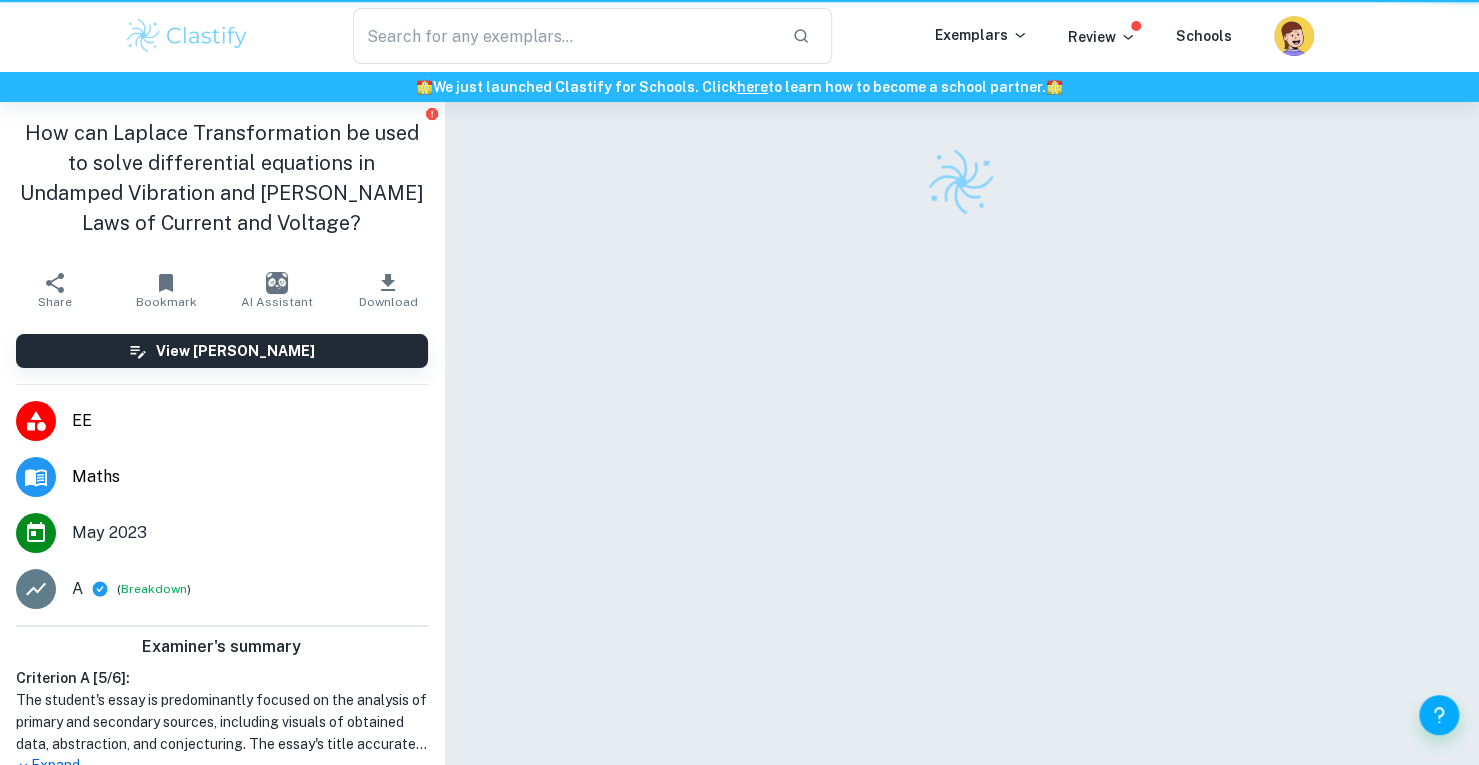 scroll, scrollTop: 0, scrollLeft: 0, axis: both 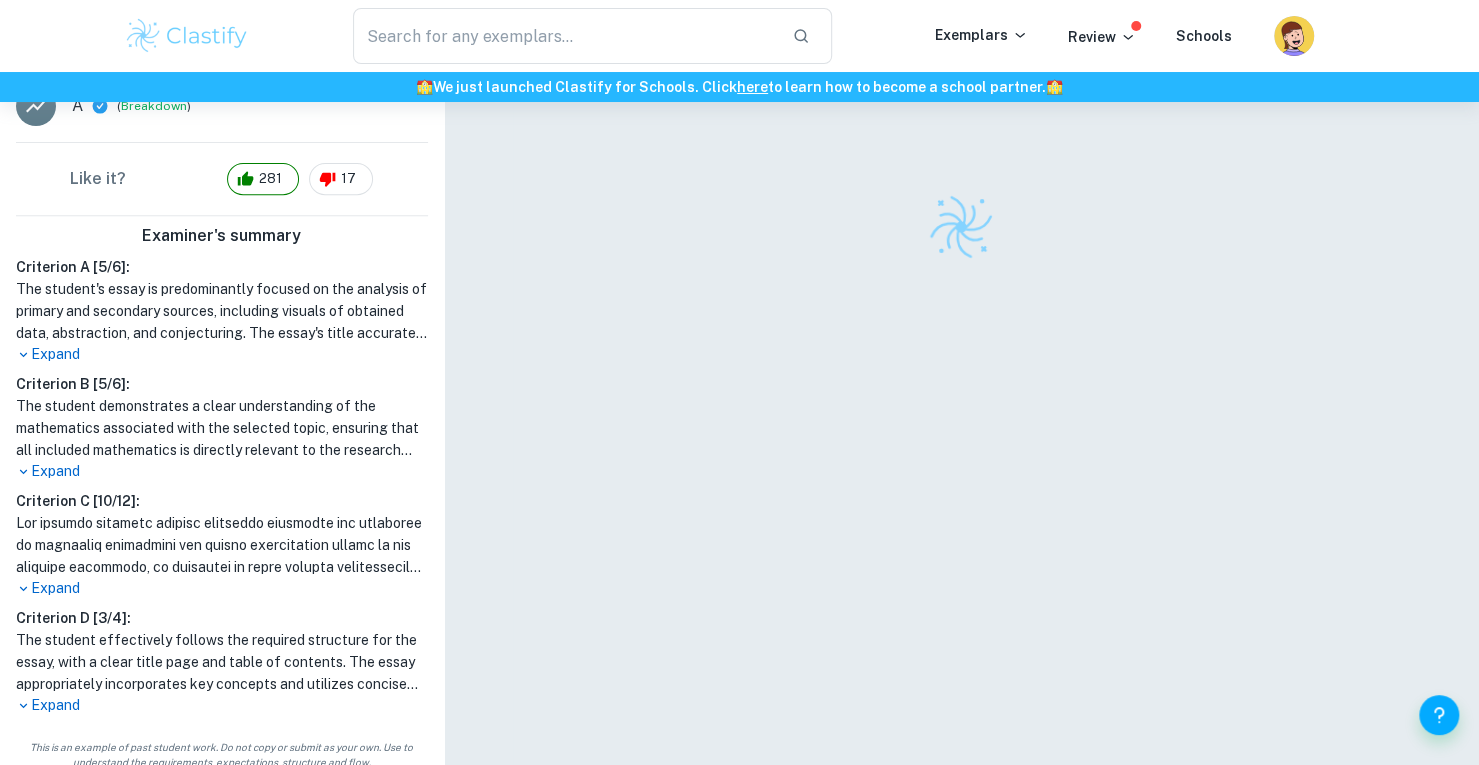 click 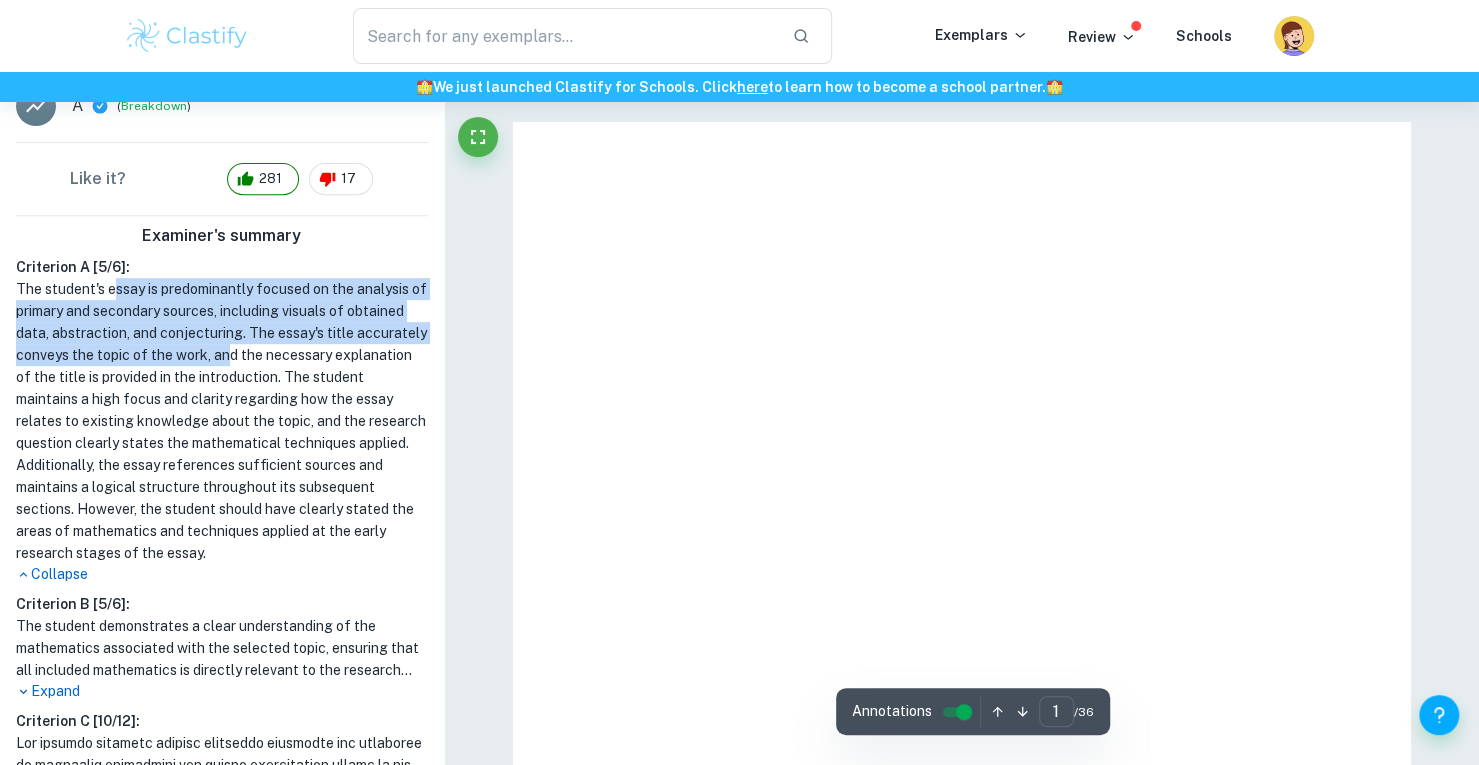 drag, startPoint x: 112, startPoint y: 291, endPoint x: 279, endPoint y: 473, distance: 247.0081 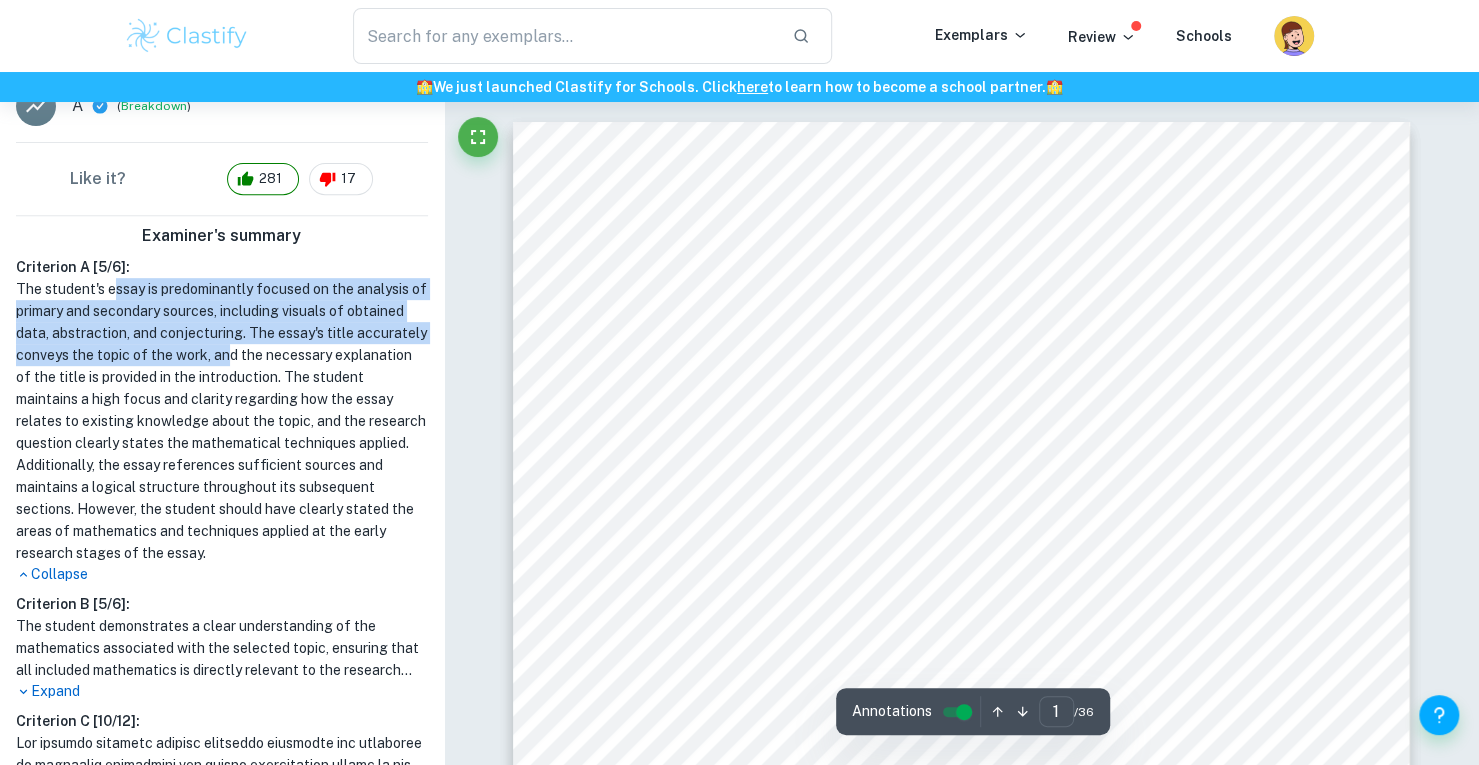 click on "The student's essay is predominantly focused on the analysis of primary and secondary sources, including visuals of obtained data, abstraction, and conjecturing. The essay's title accurately conveys the topic of the work, and the necessary explanation of the title is provided in the introduction. The student maintains a high focus and clarity regarding how the essay relates to existing knowledge about the topic, and the research question clearly states the mathematical techniques applied. Additionally, the essay references sufficient sources and maintains a logical structure throughout its subsequent sections. However, the student should have clearly stated the areas of mathematics and techniques applied at the early research stages of the essay." at bounding box center (222, 421) 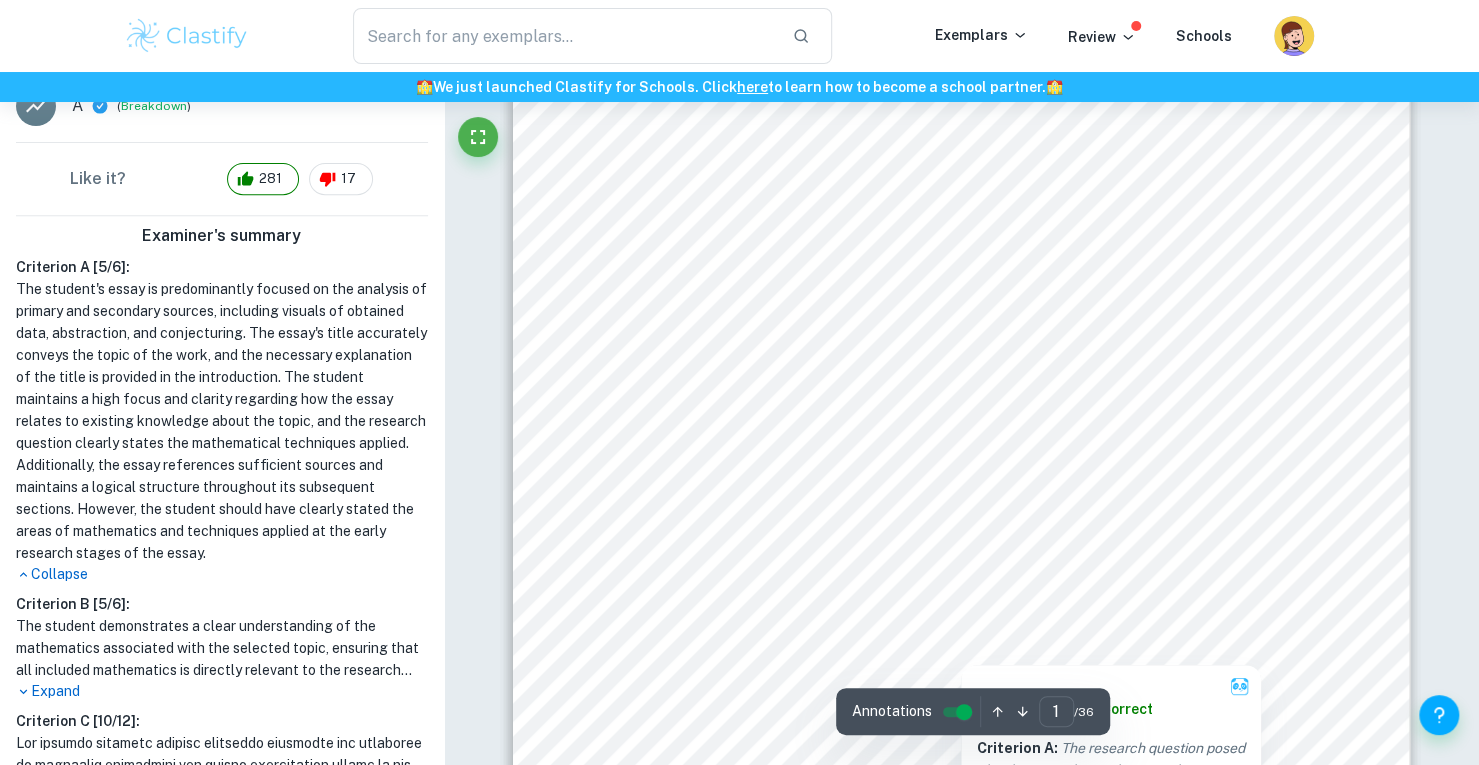 scroll, scrollTop: 536, scrollLeft: 0, axis: vertical 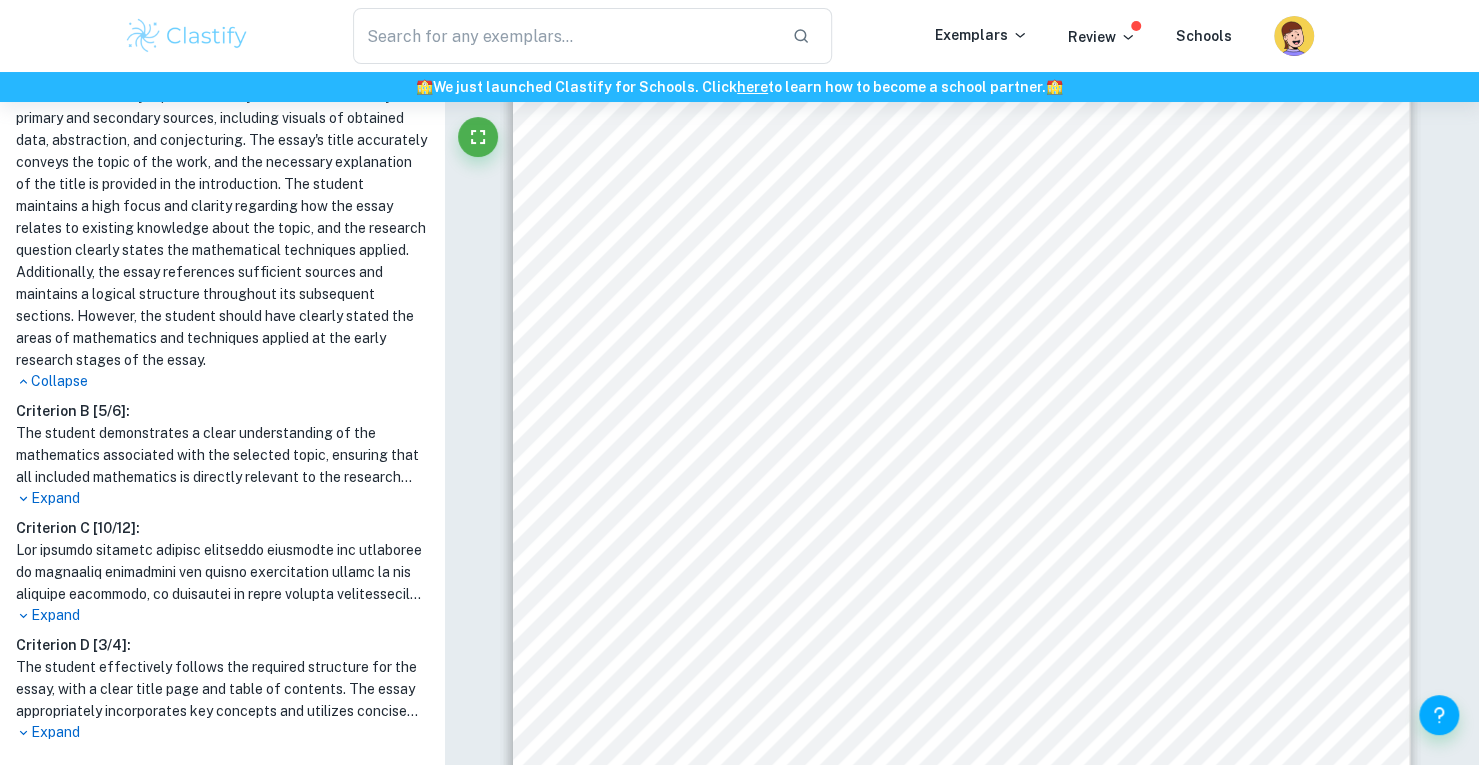 click on "Expand" at bounding box center [222, 498] 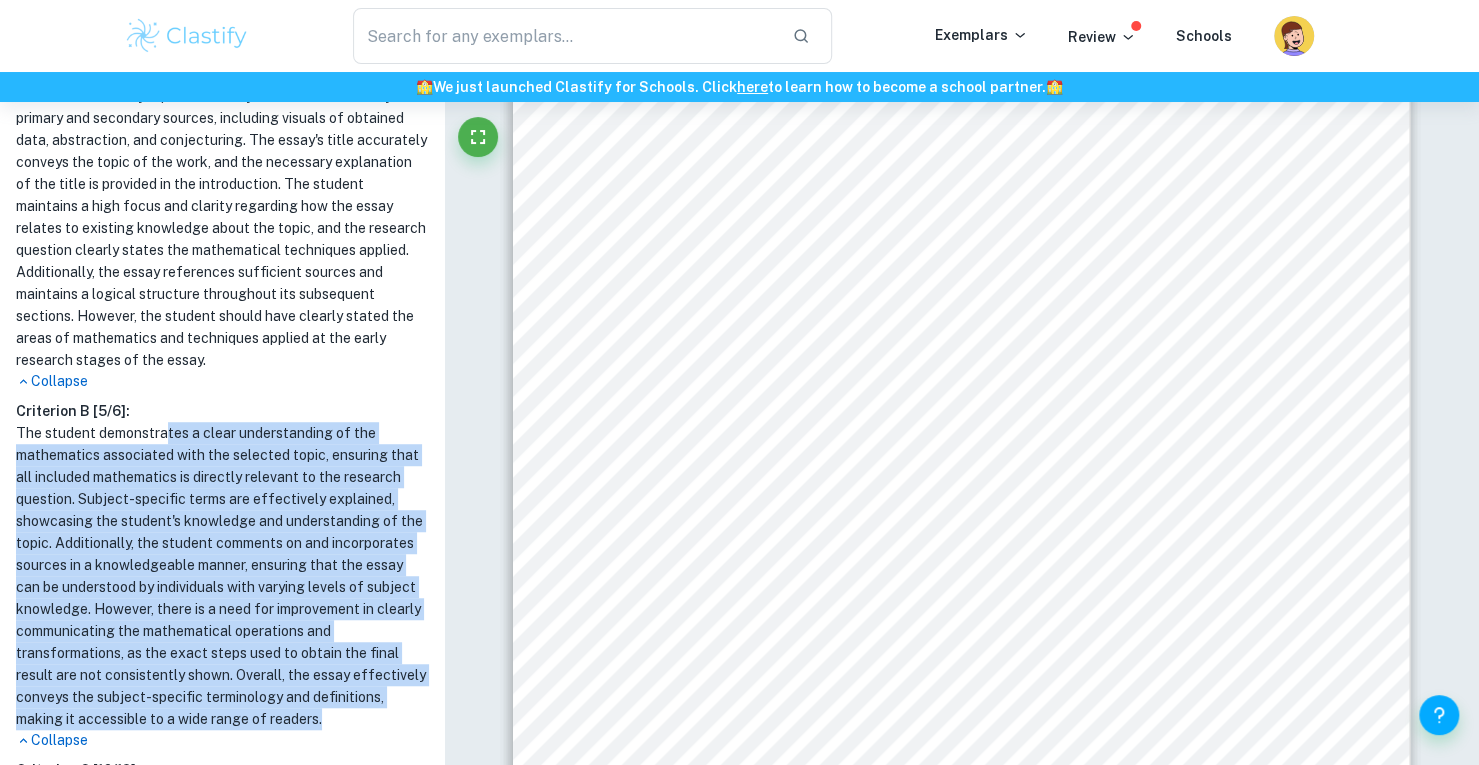 scroll, scrollTop: 839, scrollLeft: 0, axis: vertical 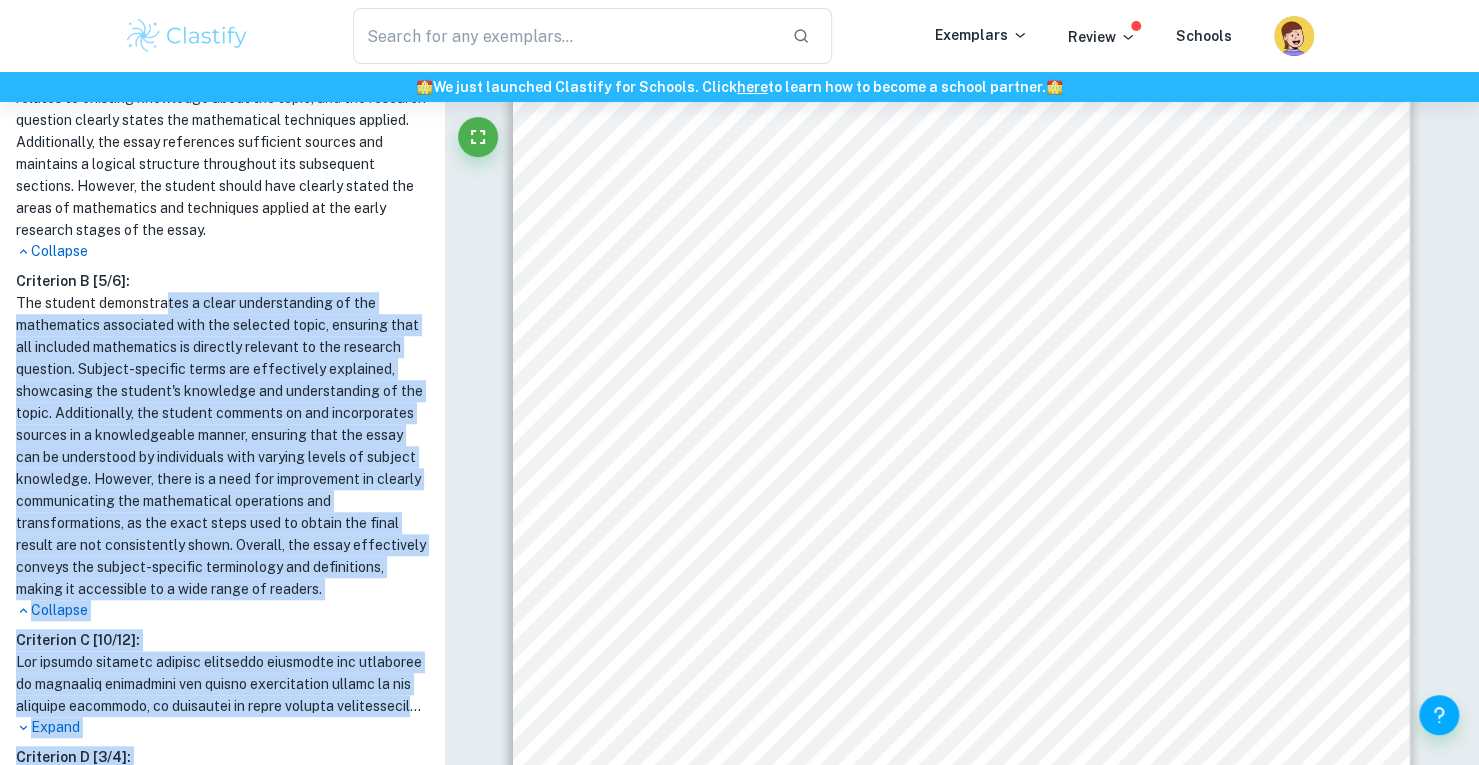 drag, startPoint x: 166, startPoint y: 425, endPoint x: 234, endPoint y: 776, distance: 357.5262 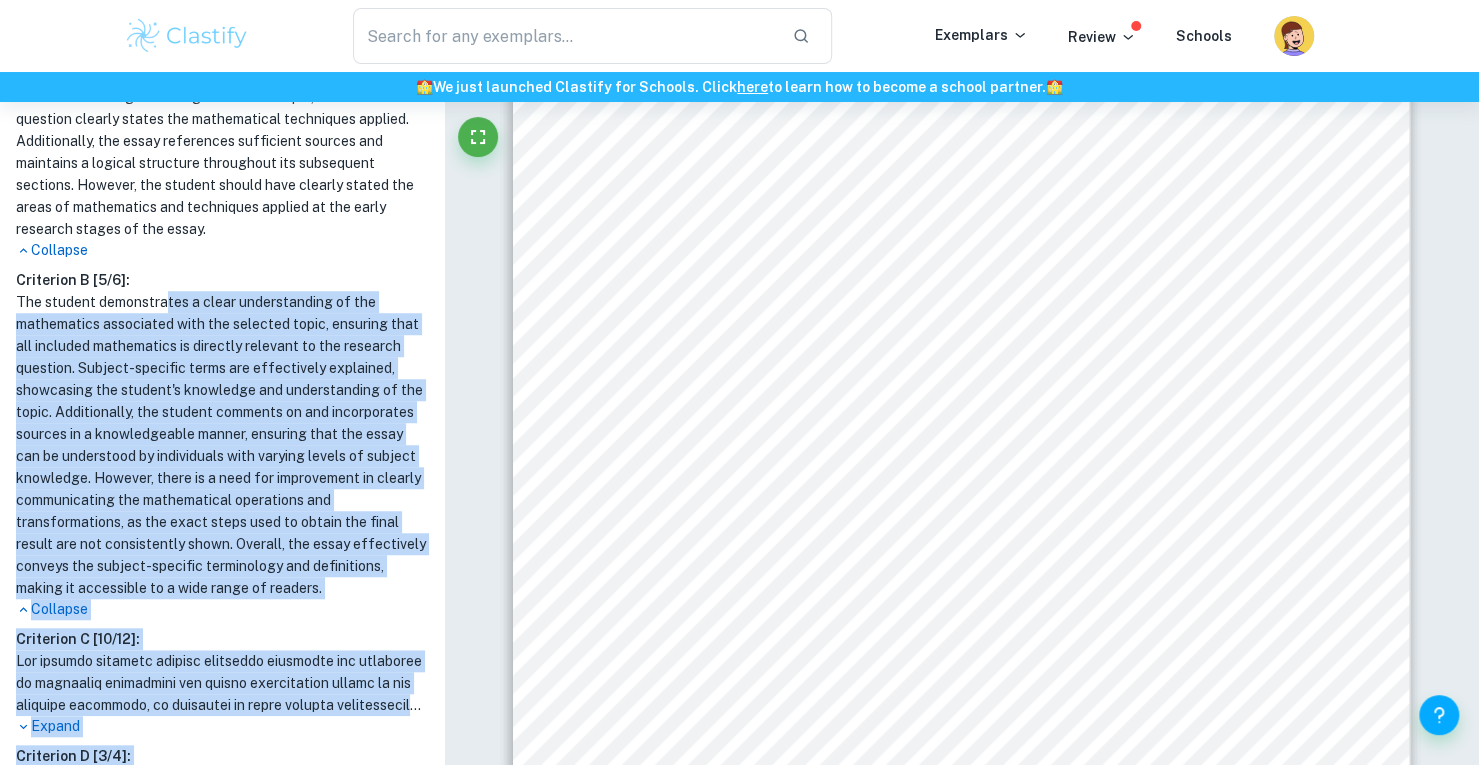 click on "​ Exemplars Review Schools 🏫  We just launched Clastify for Schools. Click  here  to learn how to become a school partner.  🏫 How can Laplace Transformation be used to solve differential equations in Undamped Vibration and [PERSON_NAME] Laws of Current and Voltage? Share Bookmark AI Assistant Download View [PERSON_NAME] EE Maths [DATE] A ( Breakdown ) Like it? 281 17 Examiner's summary Criterion A   [ 5 / 6 ]: Collapse Criterion B   [ 5 / 6 ]: Collapse Criterion C   [ 10 / 12 ]: Expand Criterion D   [ 3 / 4 ]: Expand This is an example of past student work. Do not copy or submit as your own. Use to understand the requirements, expectations, structure and flow. Correct Criterion A :   The essay is predominantly focused on the analysis of primary sources (visuals of the obtained data, abstraction, conjecturing, and proofs) and secondary materials (books, journals, articles, essays, and reviews of scholarly works) Comment: Correct Criterion A :   Comment: Correct Criterion A :   Comment: Correct :   :   :" at bounding box center (739, -154) 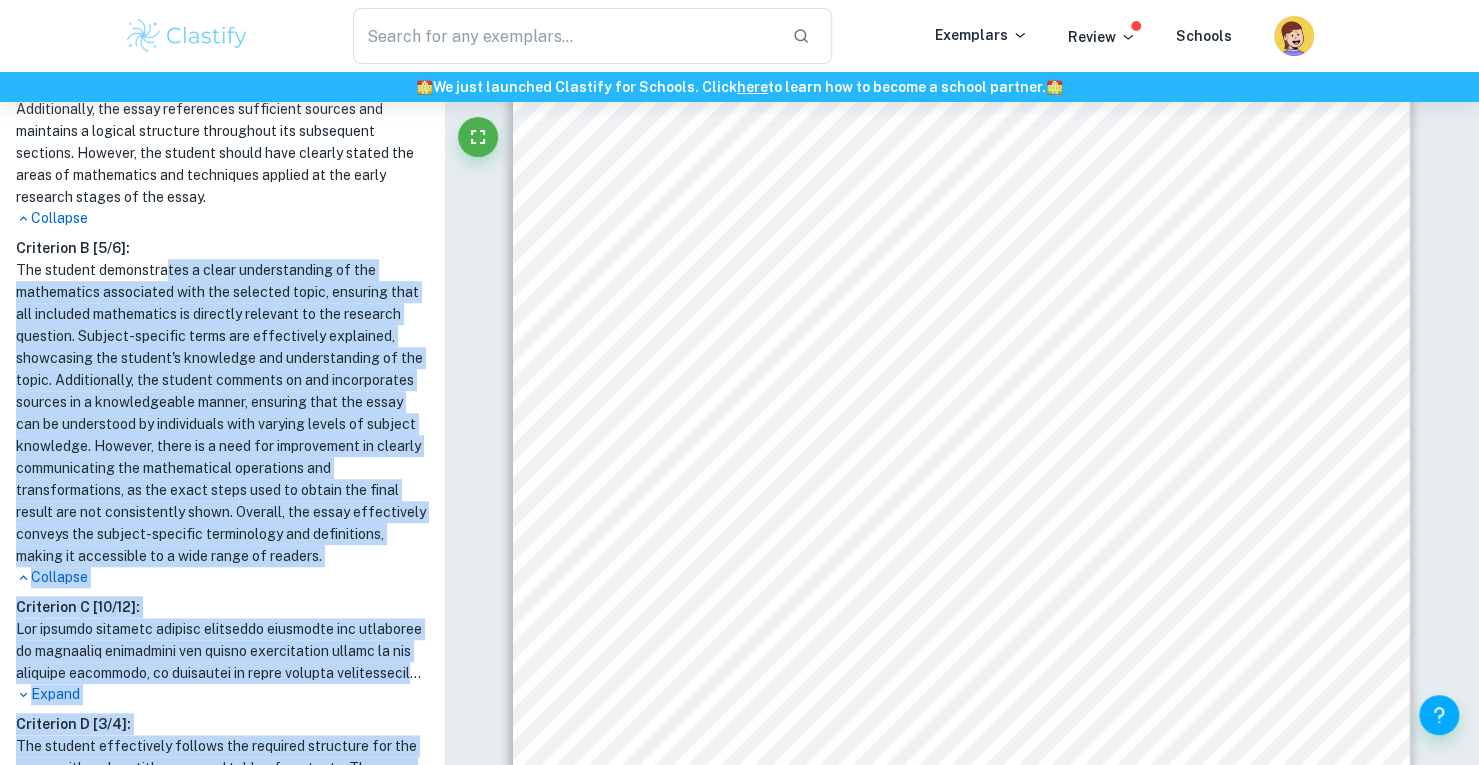click on "The student demonstrates a clear understanding of the mathematics associated with the selected topic, ensuring that all included mathematics is directly relevant to the research question. Subject-specific terms are effectively explained, showcasing the student's knowledge and understanding of the topic. Additionally, the student comments on and incorporates sources in a knowledgeable manner, ensuring that the essay can be understood by individuals with varying levels of subject knowledge. However, there is a need for improvement in clearly communicating the mathematical operations and transformations, as the exact steps used to obtain the final result are not consistently shown. Overall, the essay effectively conveys the subject-specific terminology and definitions, making it accessible to a wide range of readers." at bounding box center [222, 413] 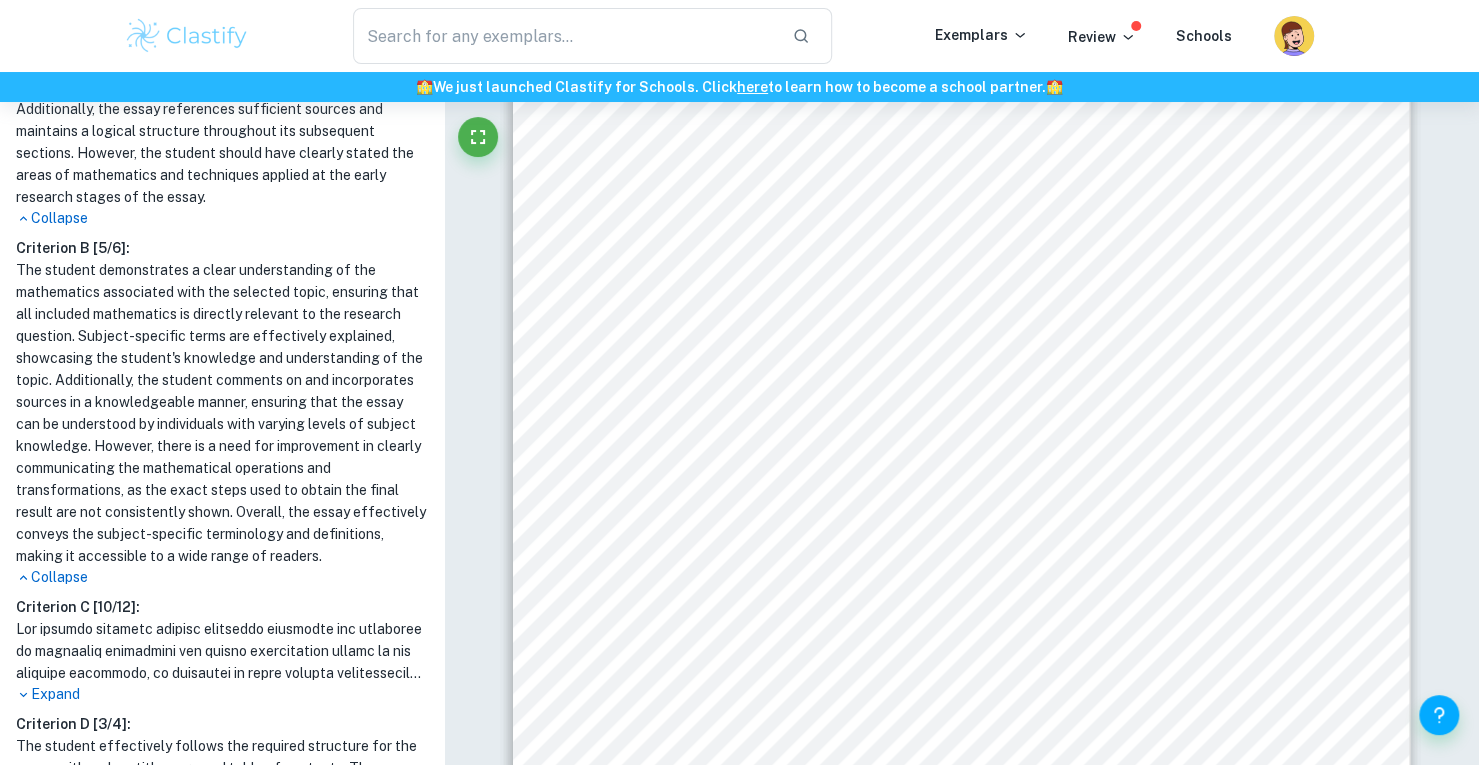 click on "Expand" at bounding box center (222, 694) 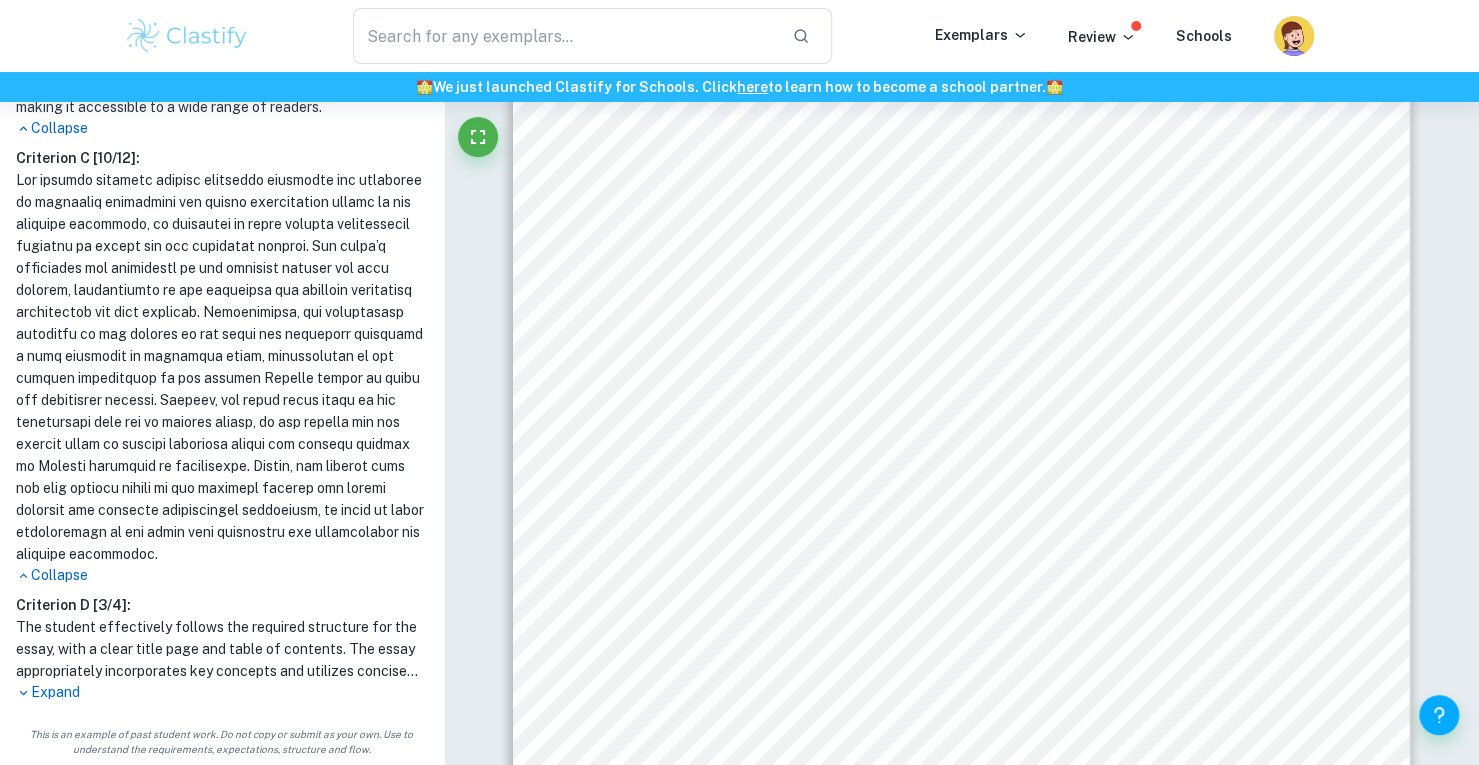 scroll, scrollTop: 0, scrollLeft: 0, axis: both 